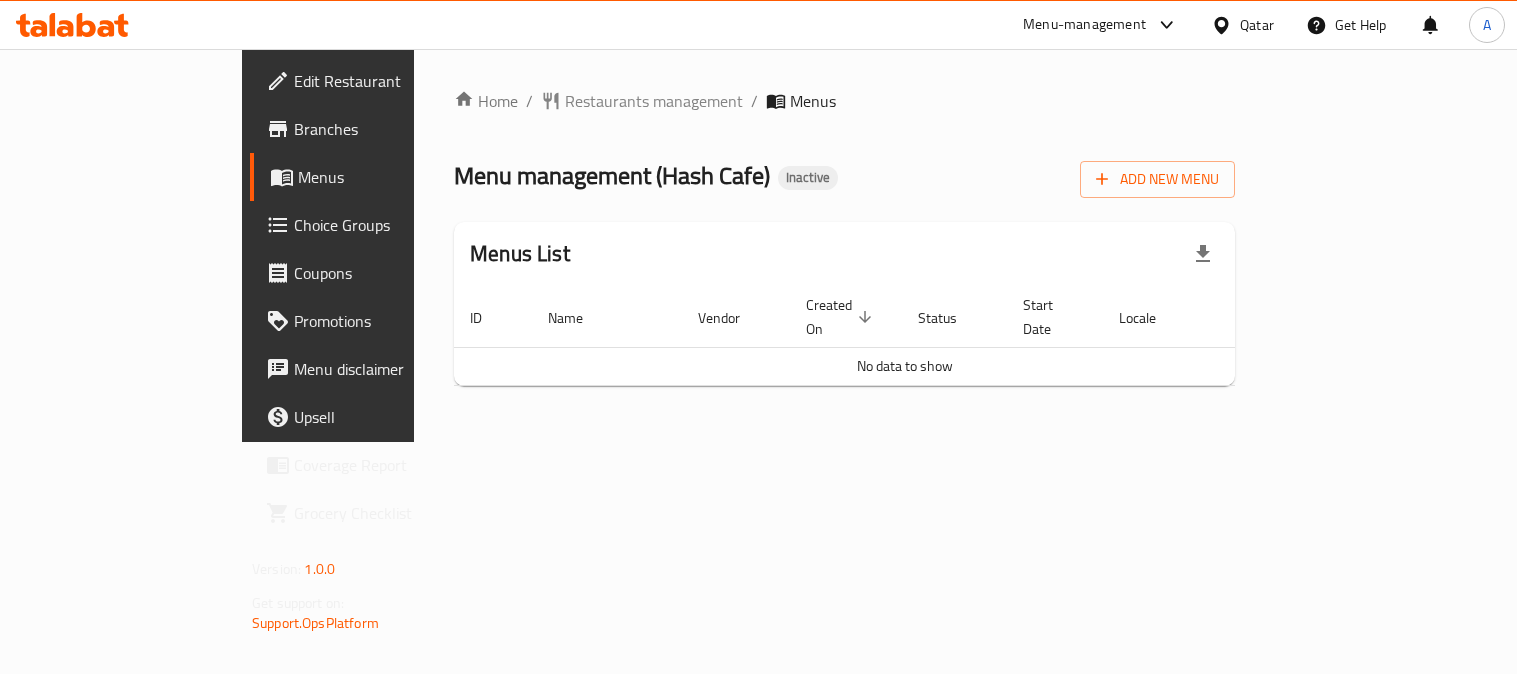 scroll, scrollTop: 0, scrollLeft: 0, axis: both 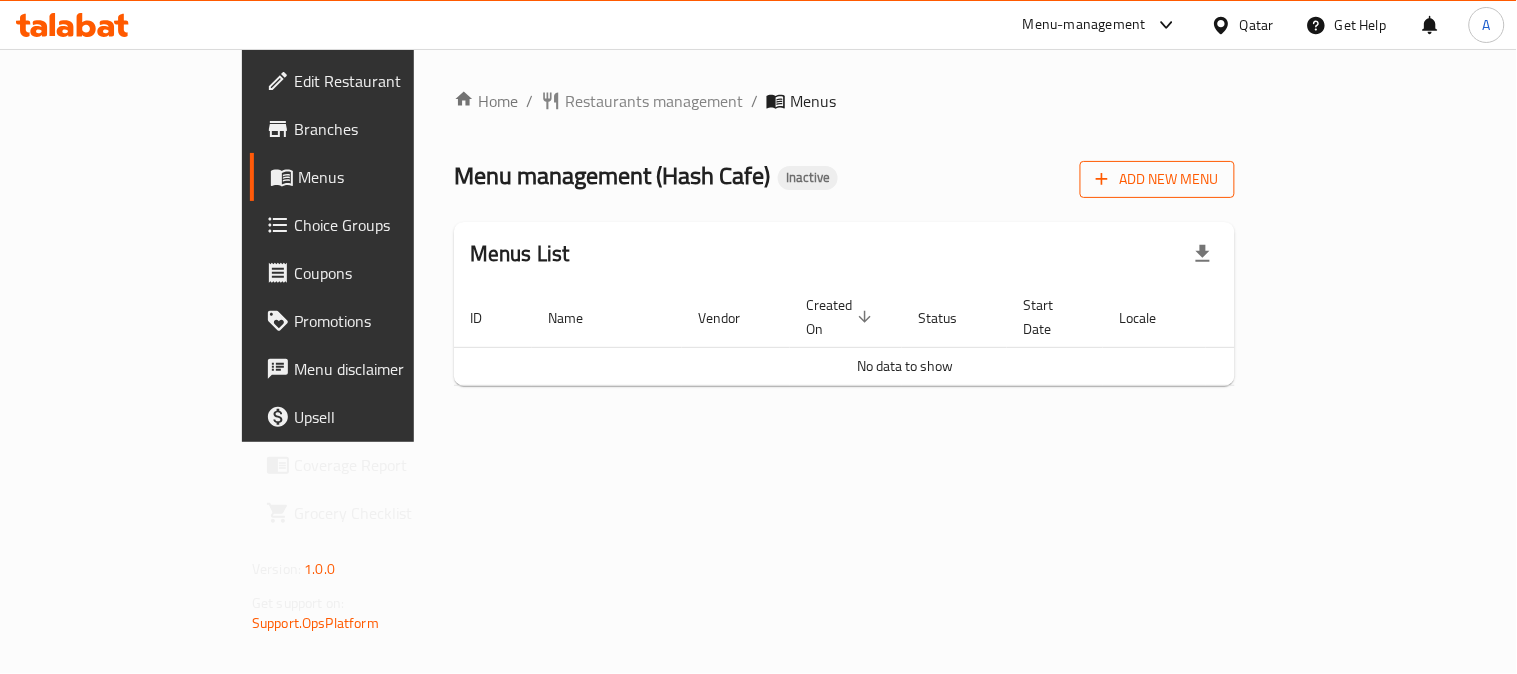 click on "Add New Menu" at bounding box center [1157, 179] 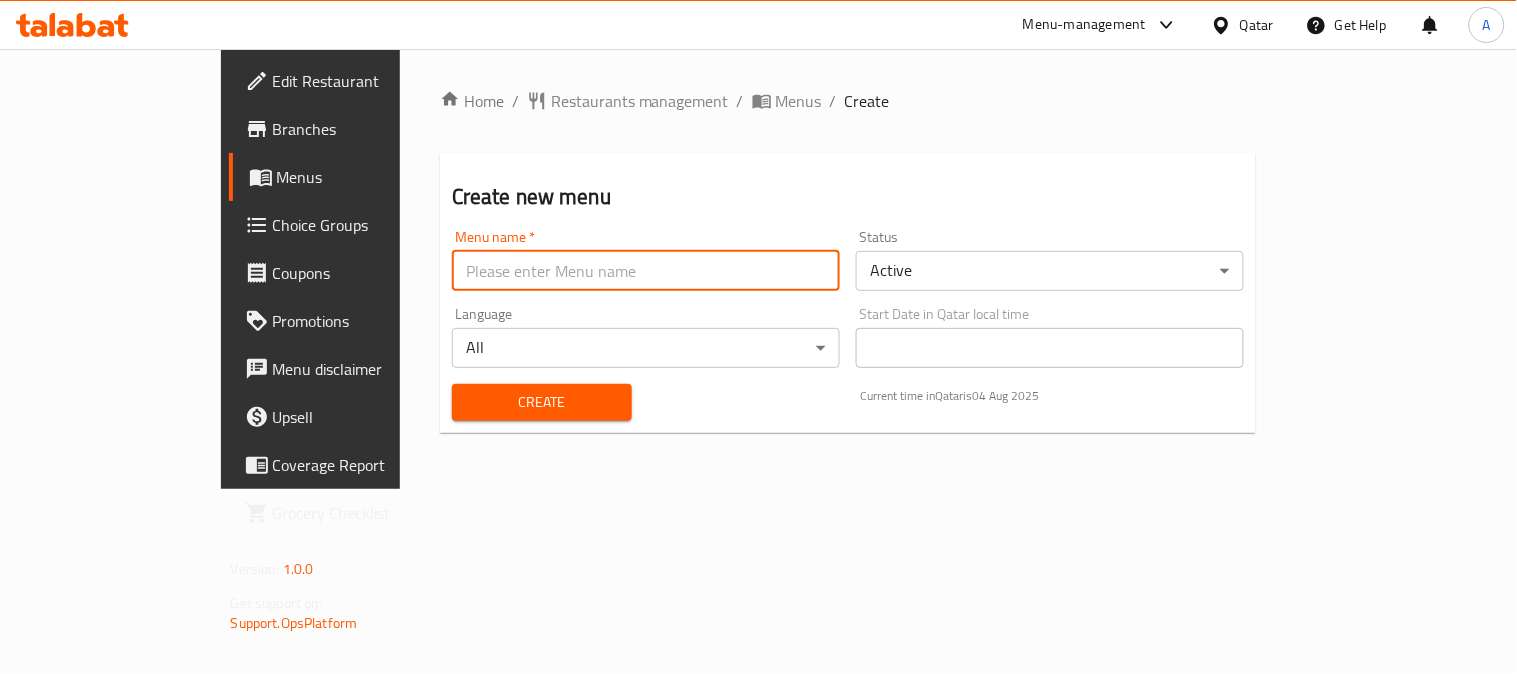 click at bounding box center [646, 271] 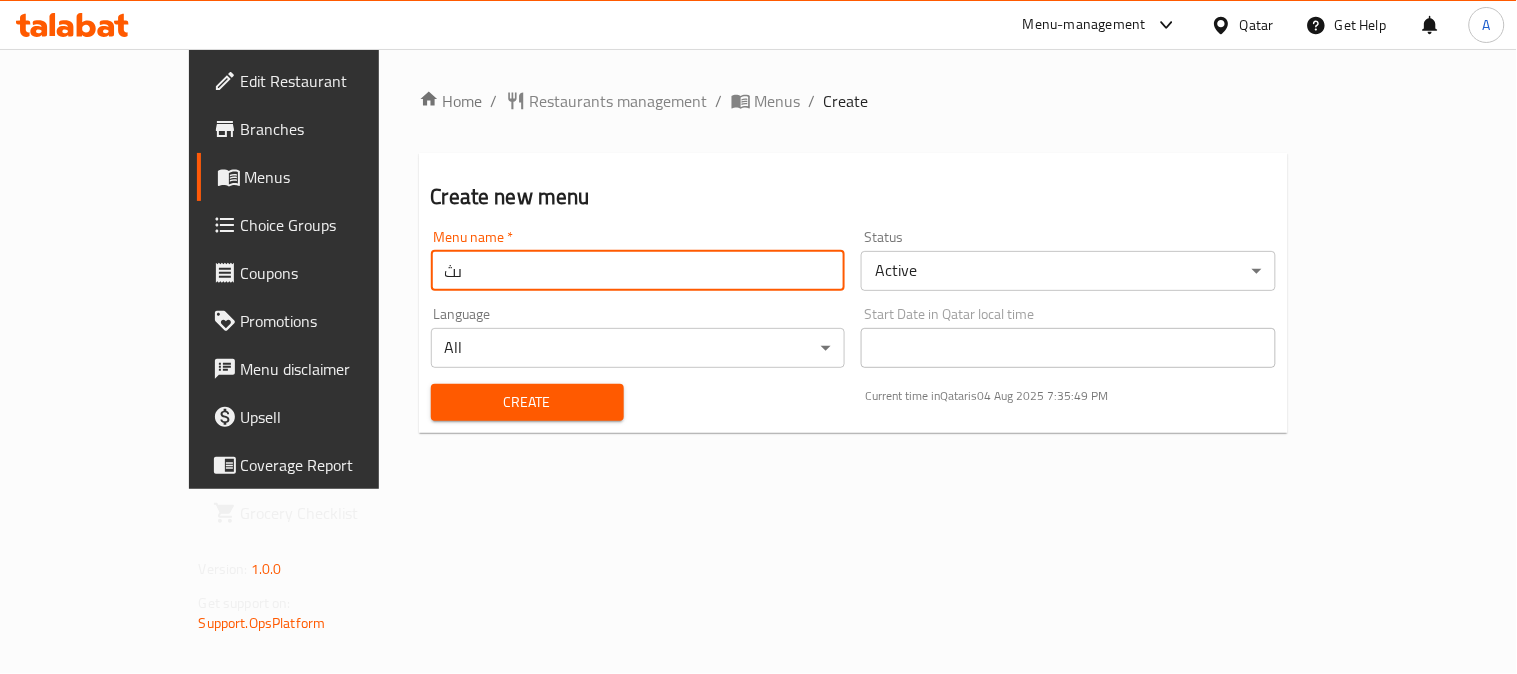type on "ى" 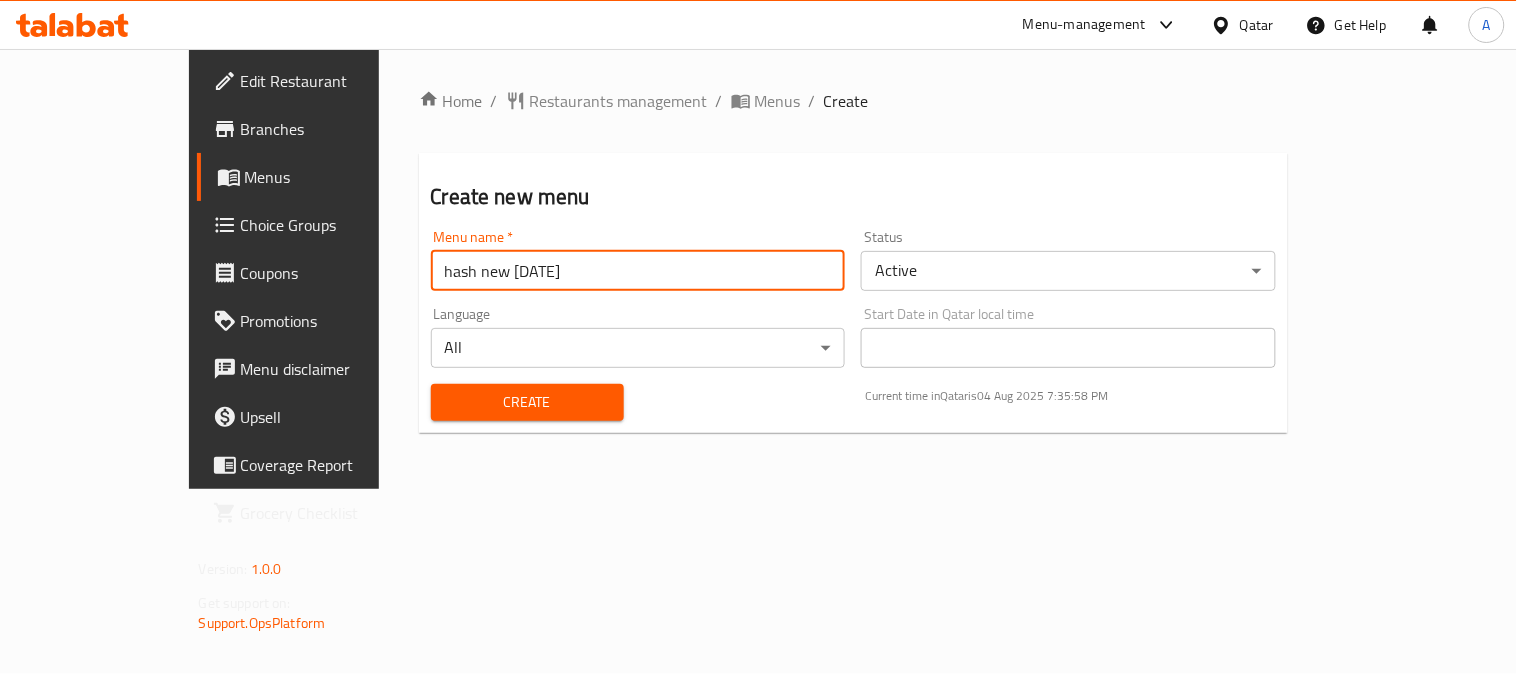 type on "hash new [DATE]" 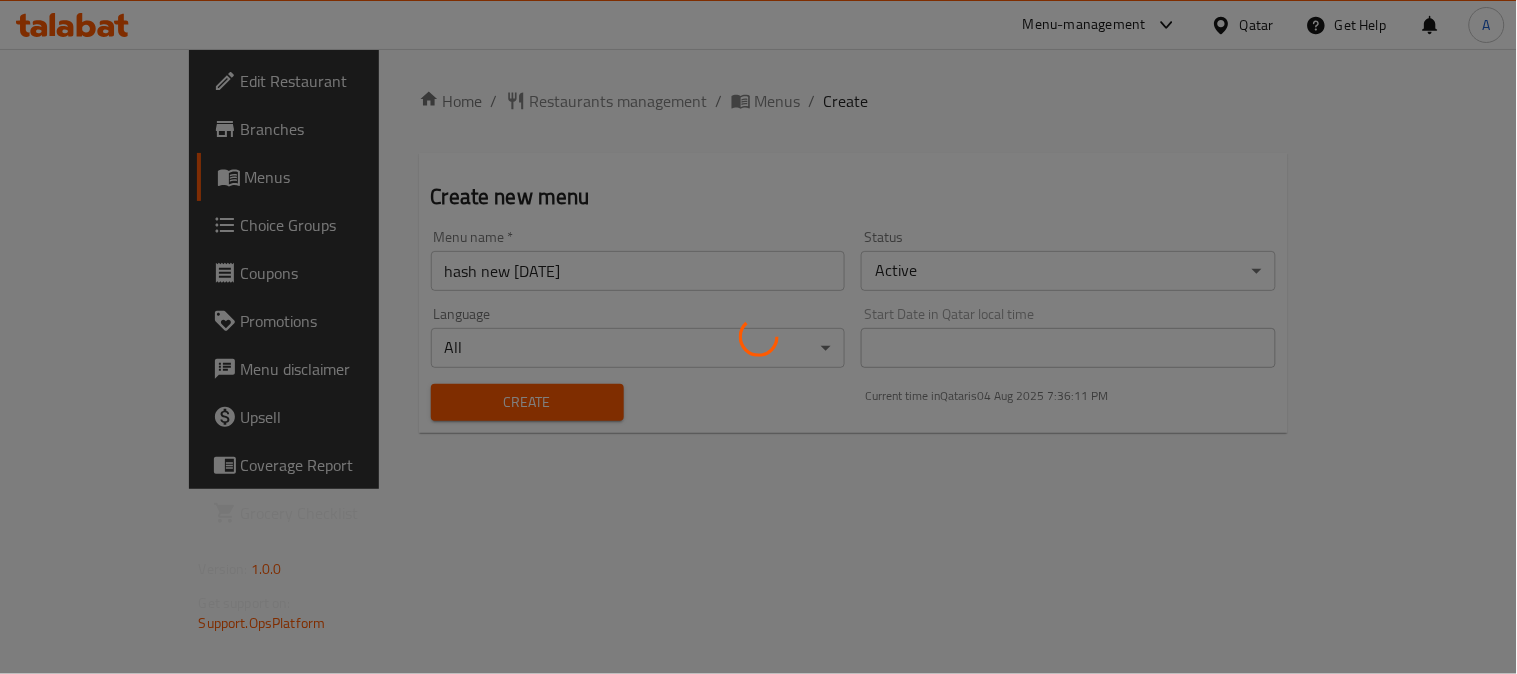 type 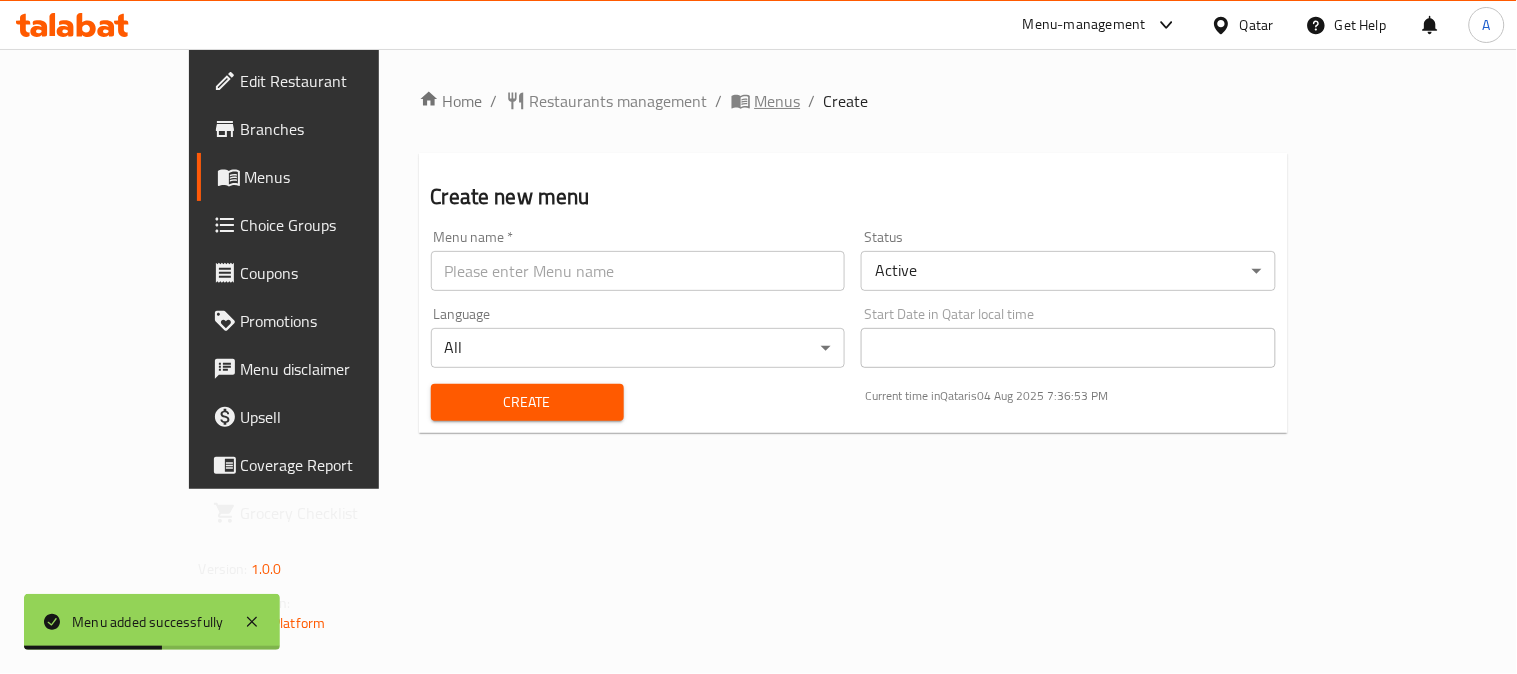 click on "Menus" at bounding box center (778, 101) 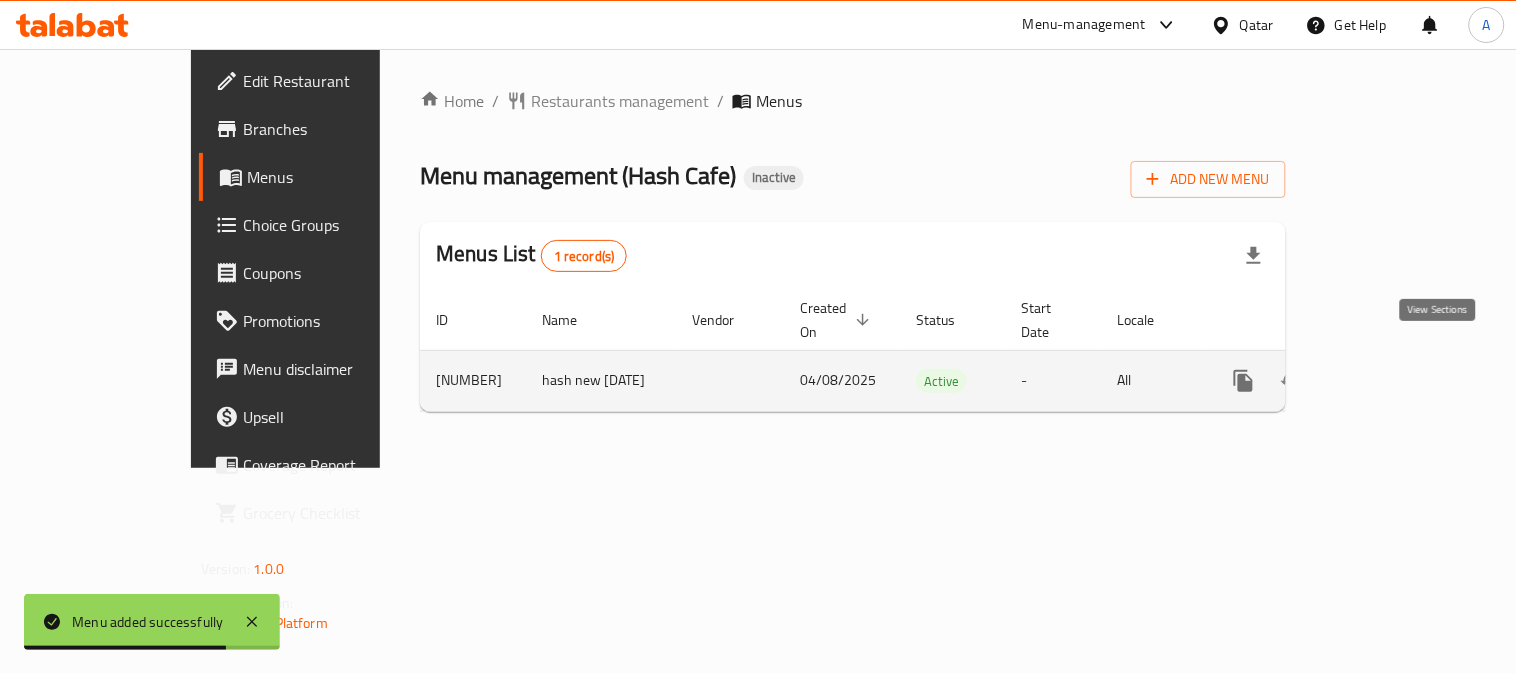 click 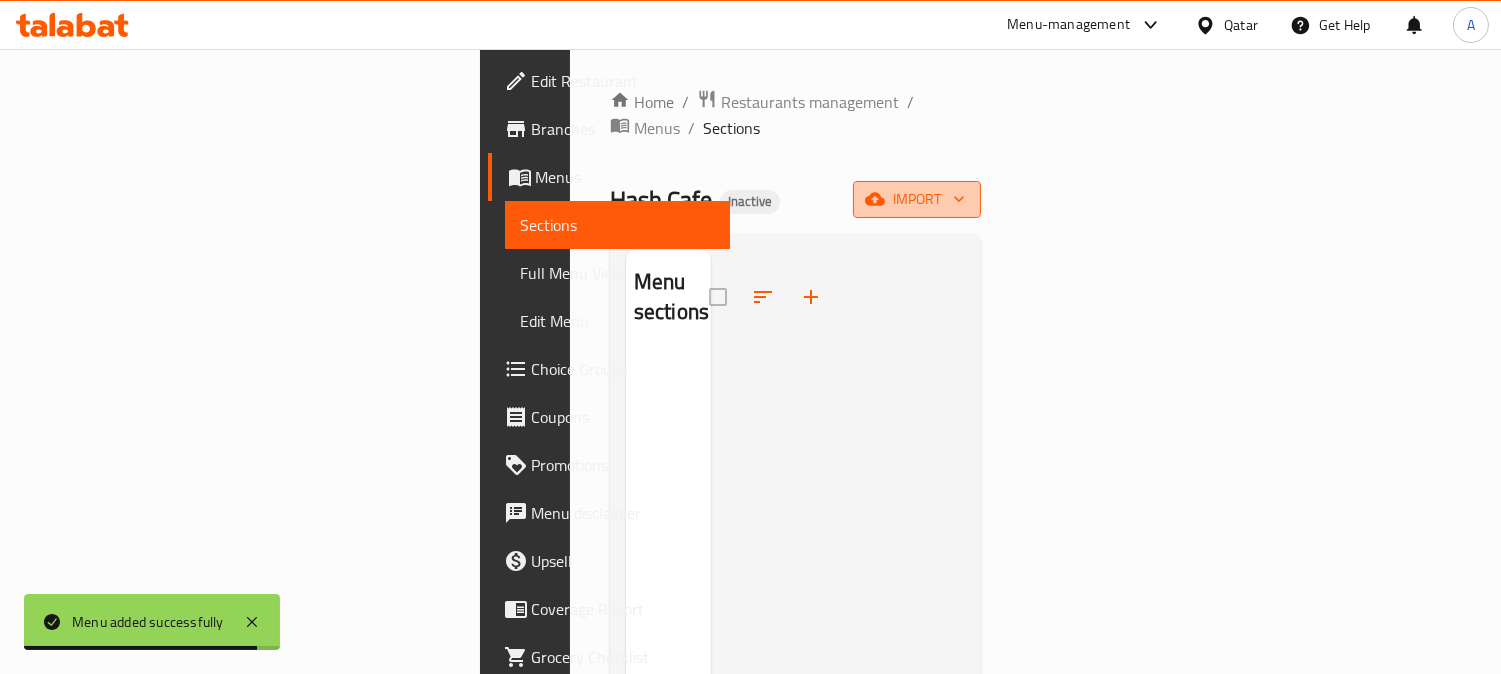 click 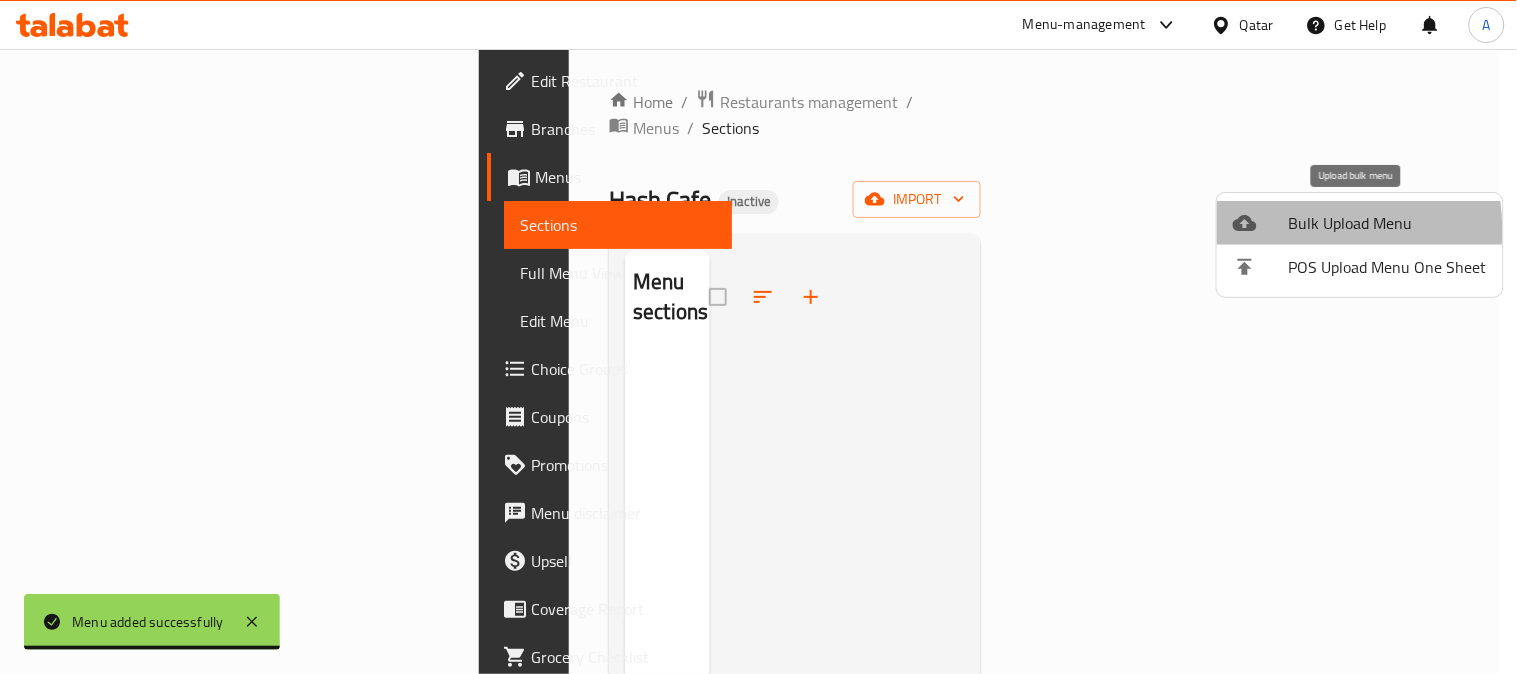 click at bounding box center (1261, 223) 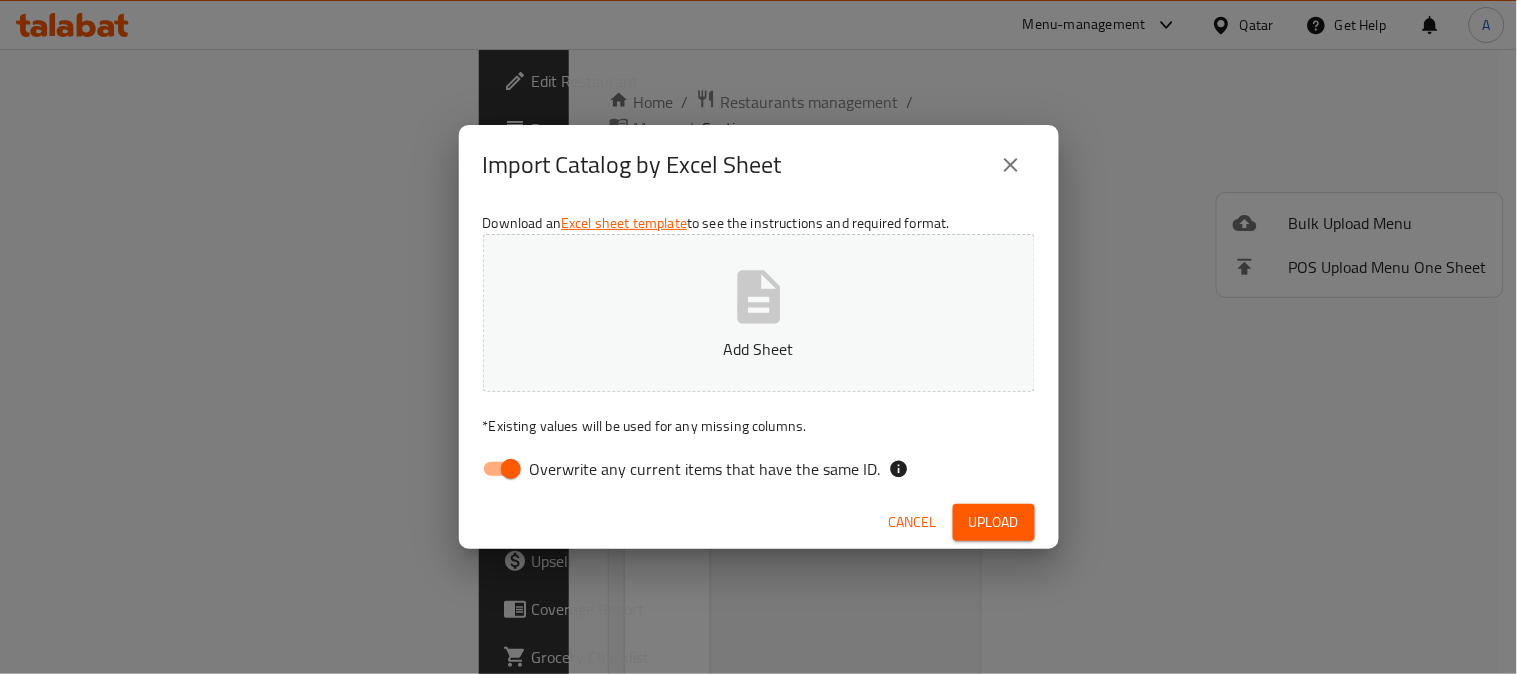 click on "Overwrite any current items that have the same ID." at bounding box center [705, 469] 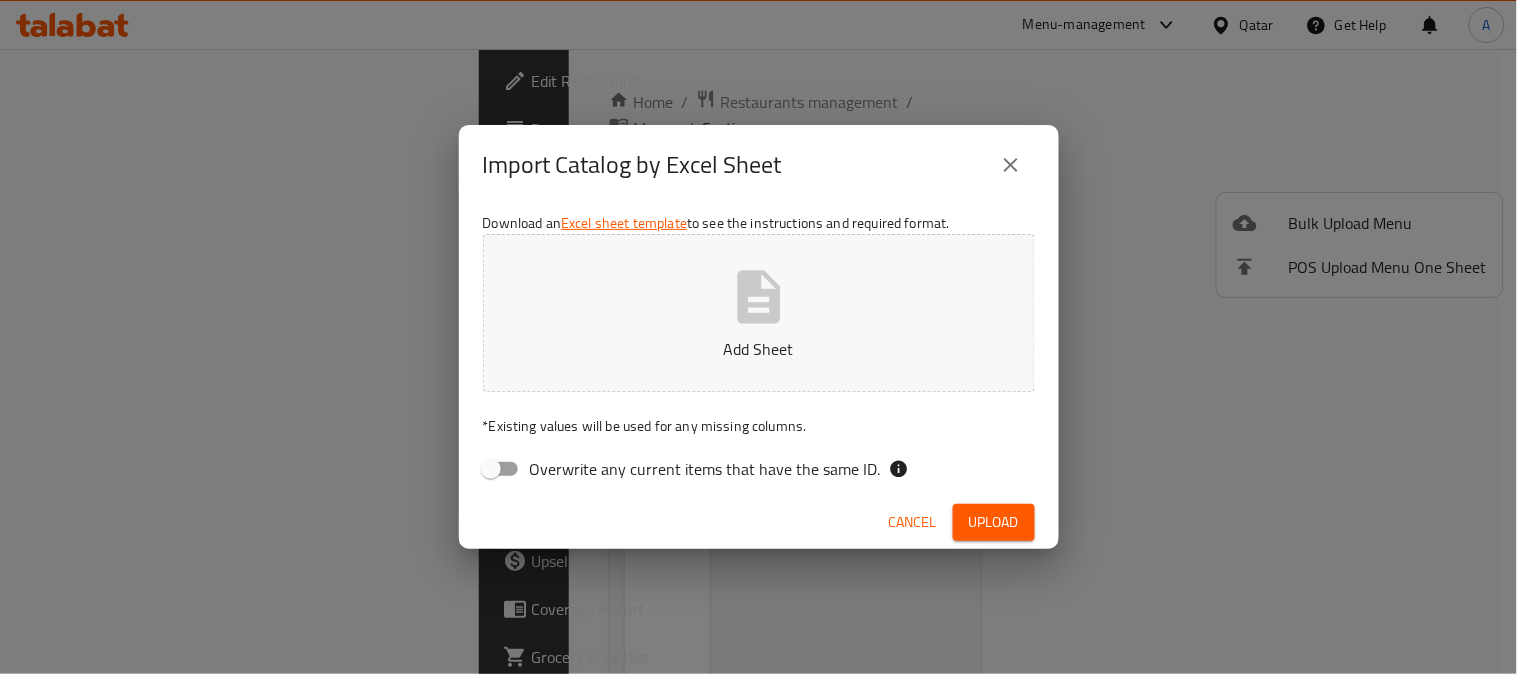 click 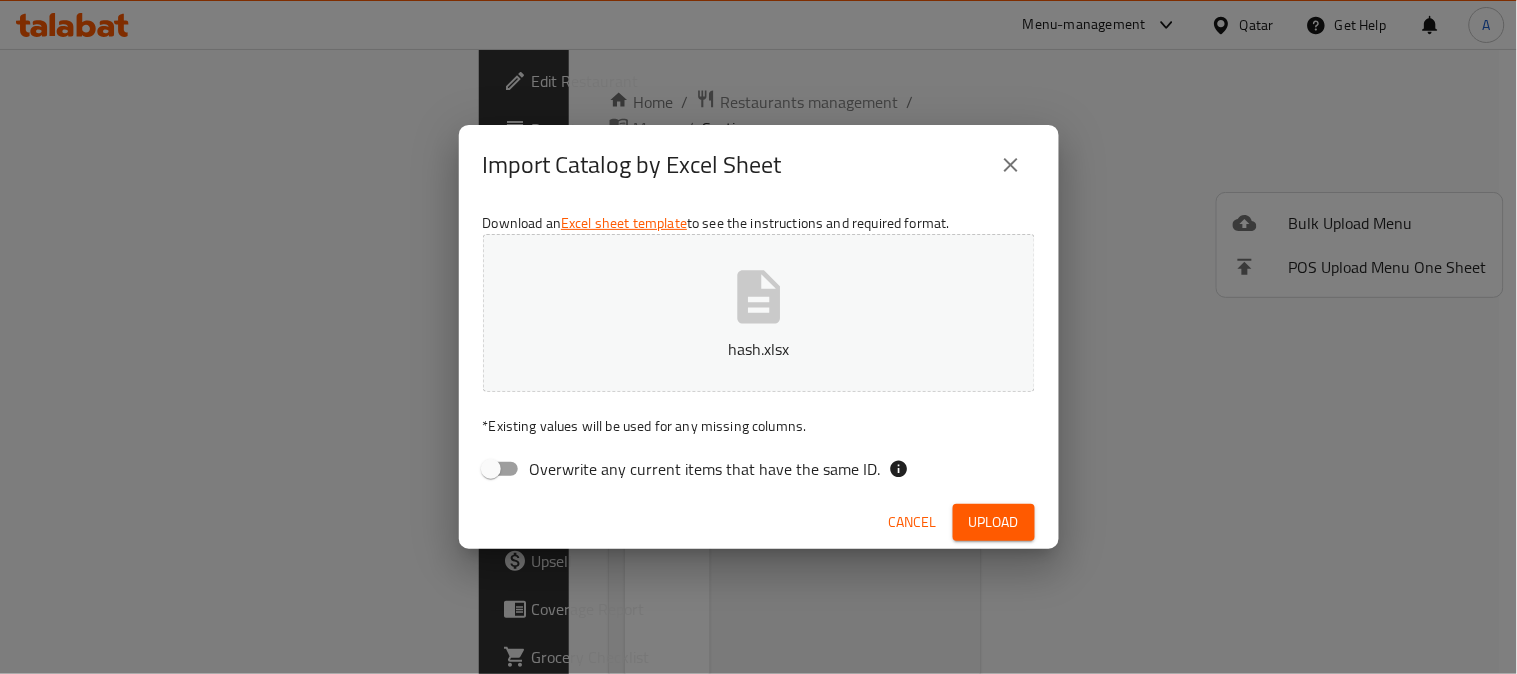 click on "Upload" at bounding box center (994, 522) 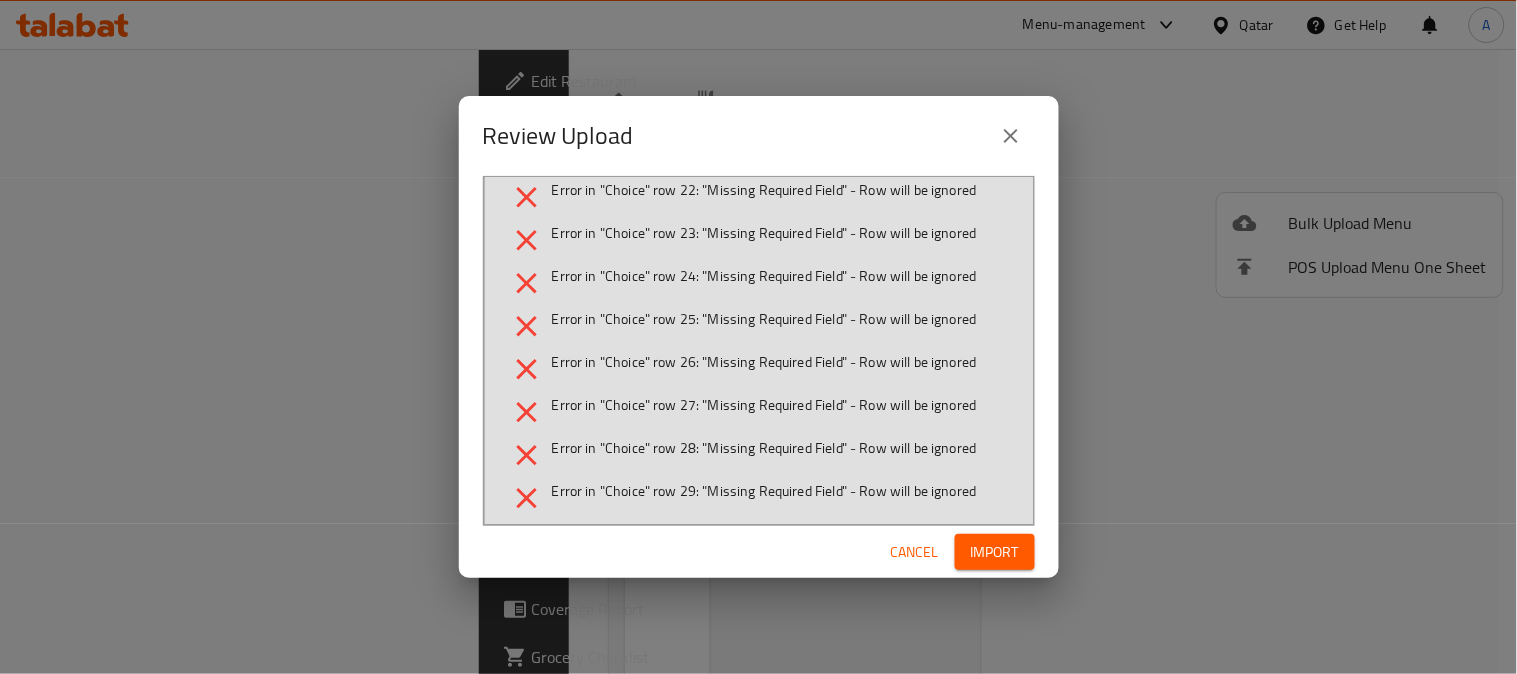scroll, scrollTop: 527, scrollLeft: 0, axis: vertical 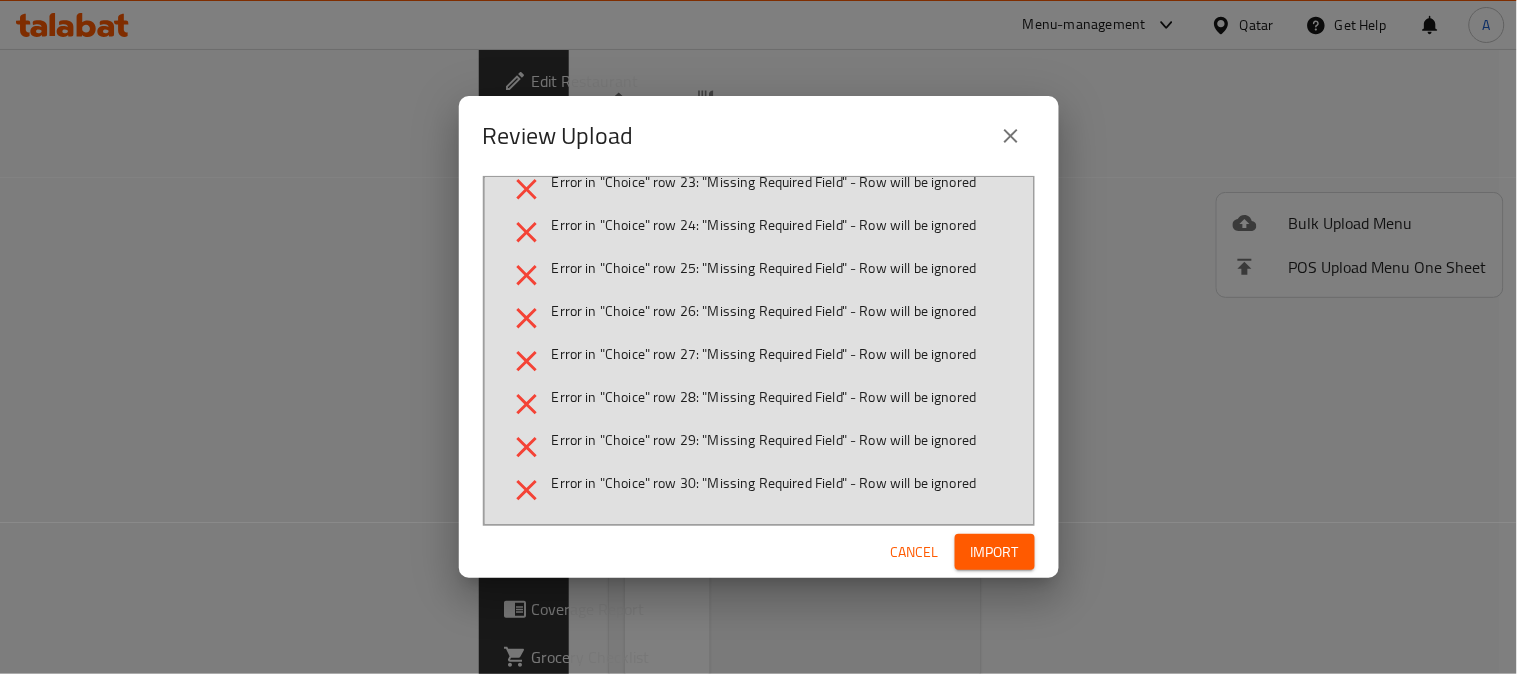 click on "Import" at bounding box center (995, 552) 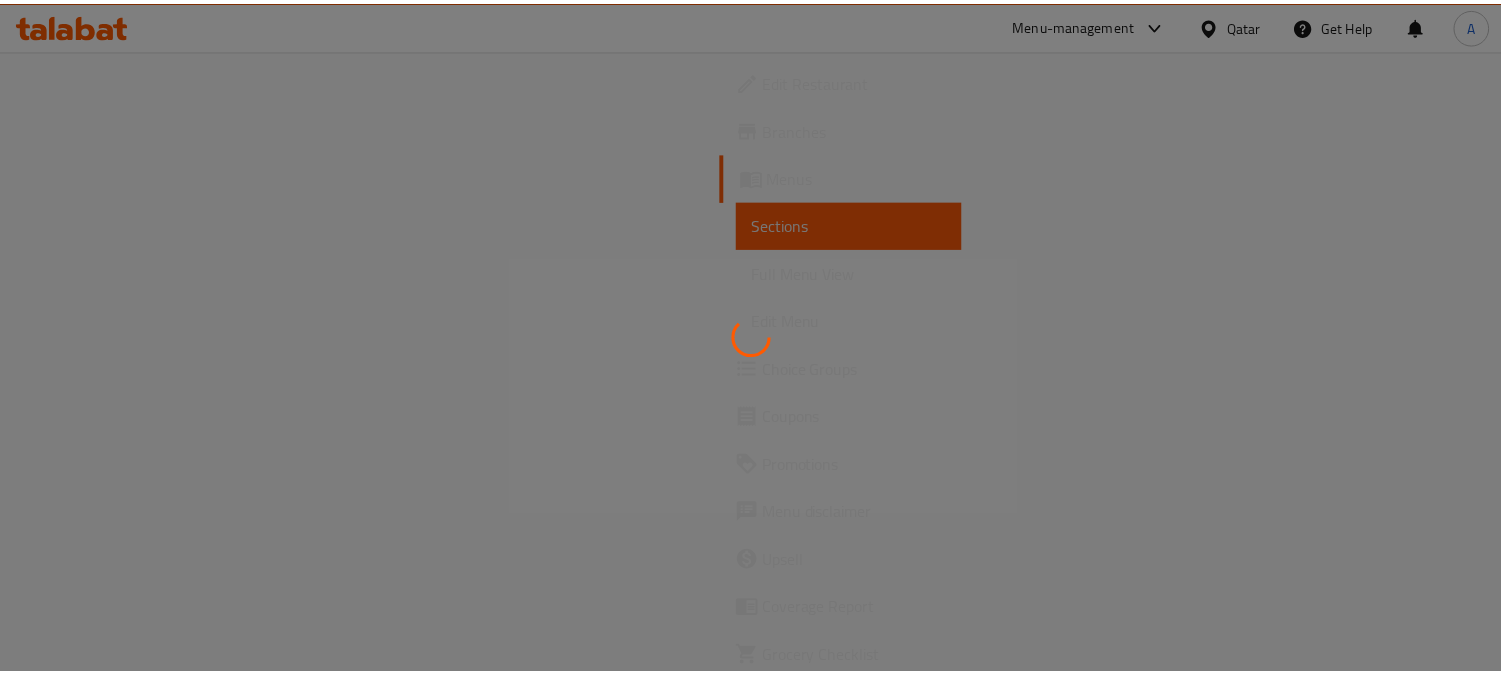 scroll, scrollTop: 0, scrollLeft: 0, axis: both 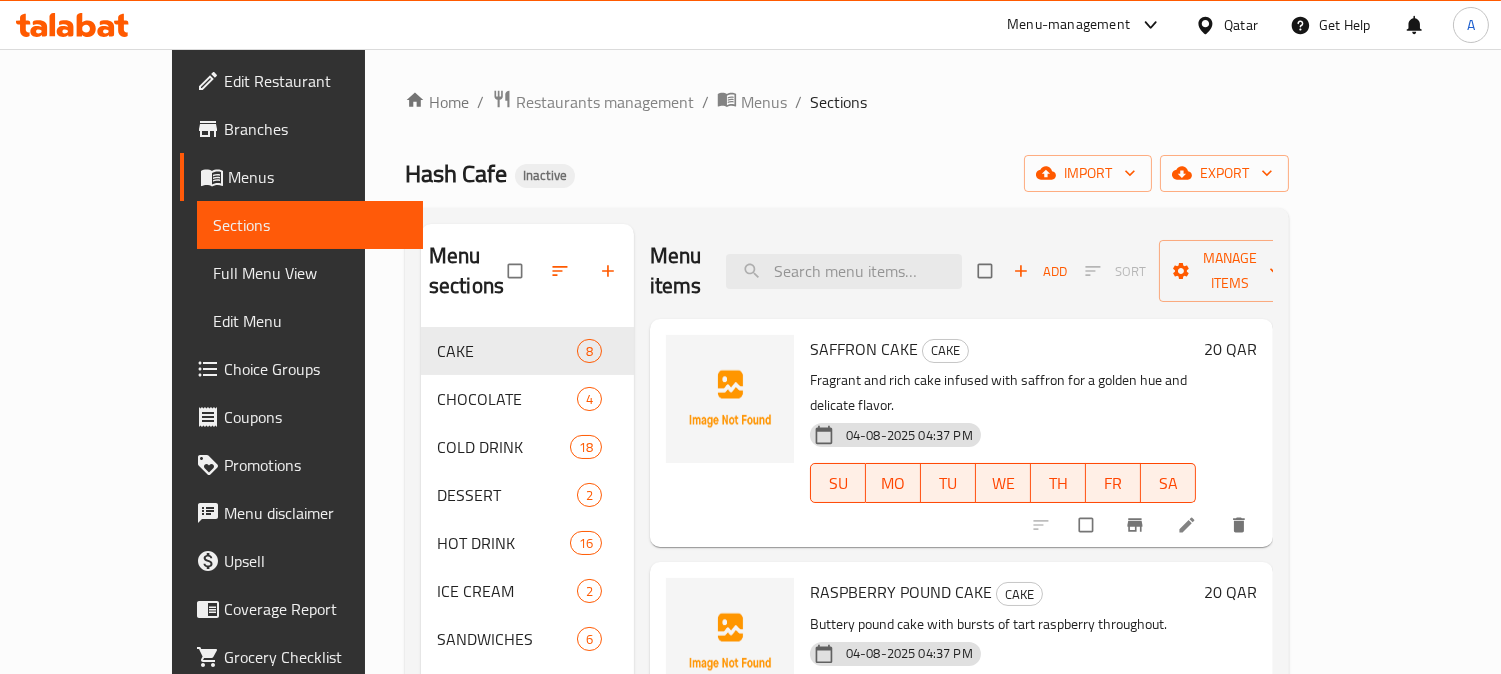 click on "Home / Restaurants management / Menus / Sections Hash Cafe Inactive import export Menu sections CAKE 8 CHOCOLATE 4 COLD DRINK 18 DESSERT 2 HOT DRINK 16 ICE CREAM 2 SANDWICHES 6 Menu items Add Sort Manage items SAFFRON CAKE   CAKE Fragrant and rich cake infused with saffron for a golden hue and delicate flavor. 04-08-2025 04:37 PM SU MO TU WE TH FR SA 20   QAR RASPBERRY POUND CAKE   CAKE Buttery pound cake with bursts of tart raspberry throughout. 04-08-2025 04:37 PM SU MO TU WE TH FR SA 20   QAR BROWNIES   CAKE Dense and fudgy chocolate squares with a rich, chewy texture. 04-08-2025 04:37 PM SU MO TU WE TH FR SA 30   QAR BRULEE   CAKE Creamy custard topped with a layer of crisp, caramelized sugar. 04-08-2025 04:37 PM SU MO TU WE TH FR SA 25   QAR TIRAMISU   CAKE Classic Italian dessert with coffee-soaked layers, mascarpone, and cocoa. 04-08-2025 04:37 PM SU MO TU WE TH FR SA 45   QAR CRUNCHY CAKE   CAKE Light sponge with a crisp nutty or sugary topping for added texture. 04-08-2025 04:37 PM SU MO TU WE TH FR" at bounding box center (847, 501) 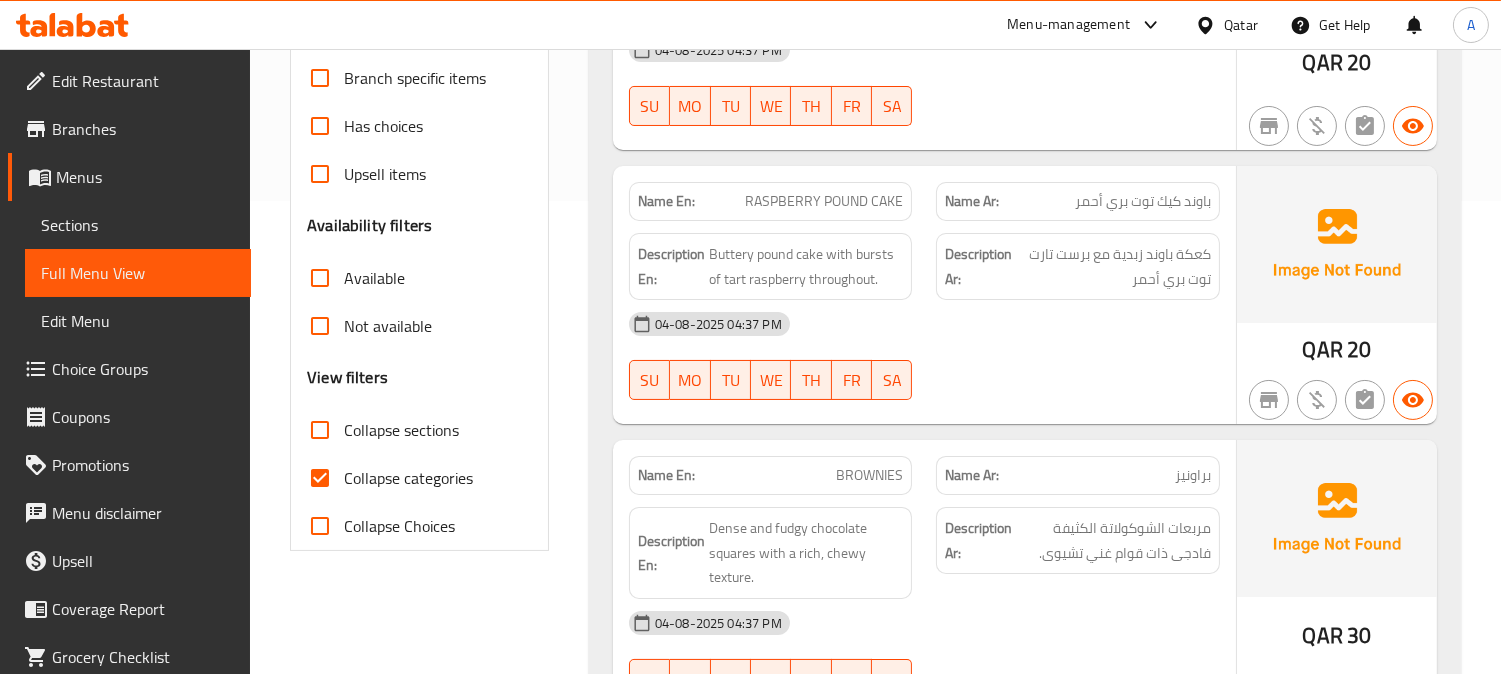 scroll, scrollTop: 666, scrollLeft: 0, axis: vertical 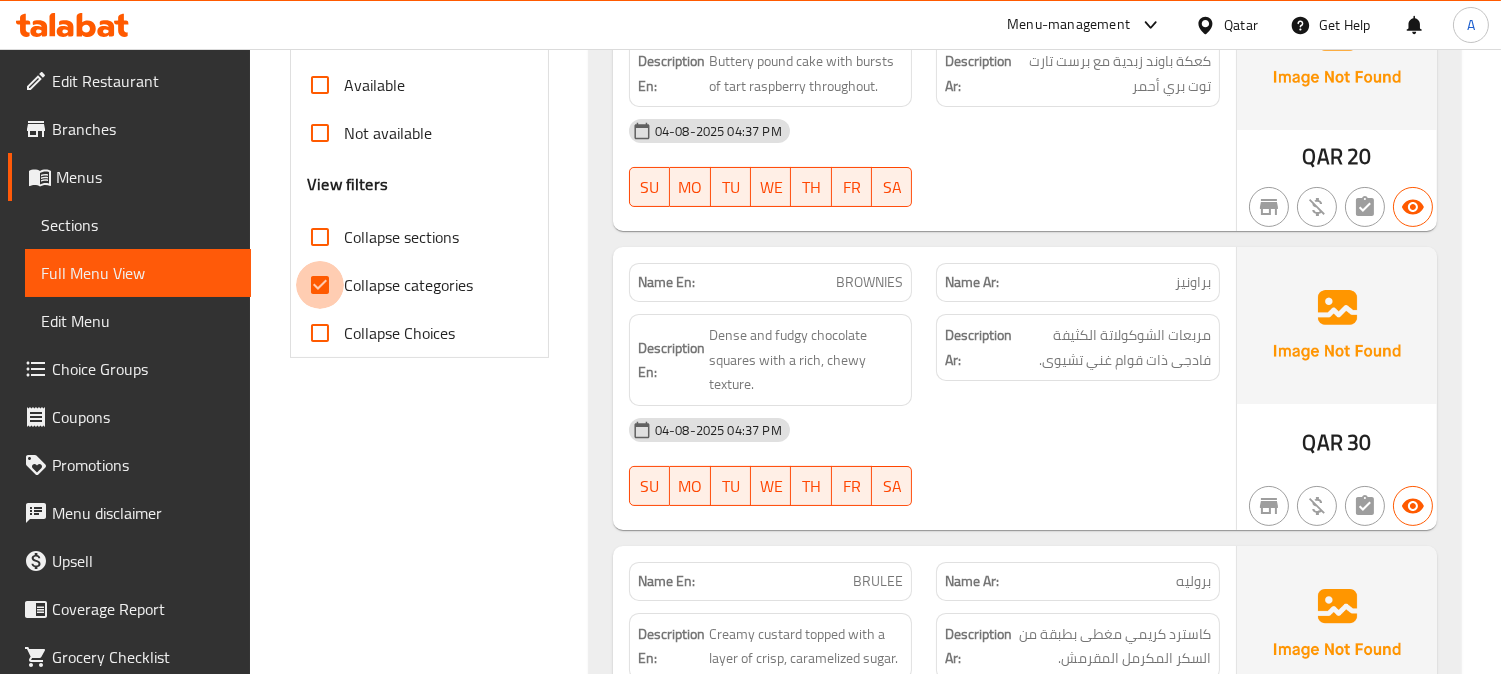 click on "Collapse categories" at bounding box center [320, 285] 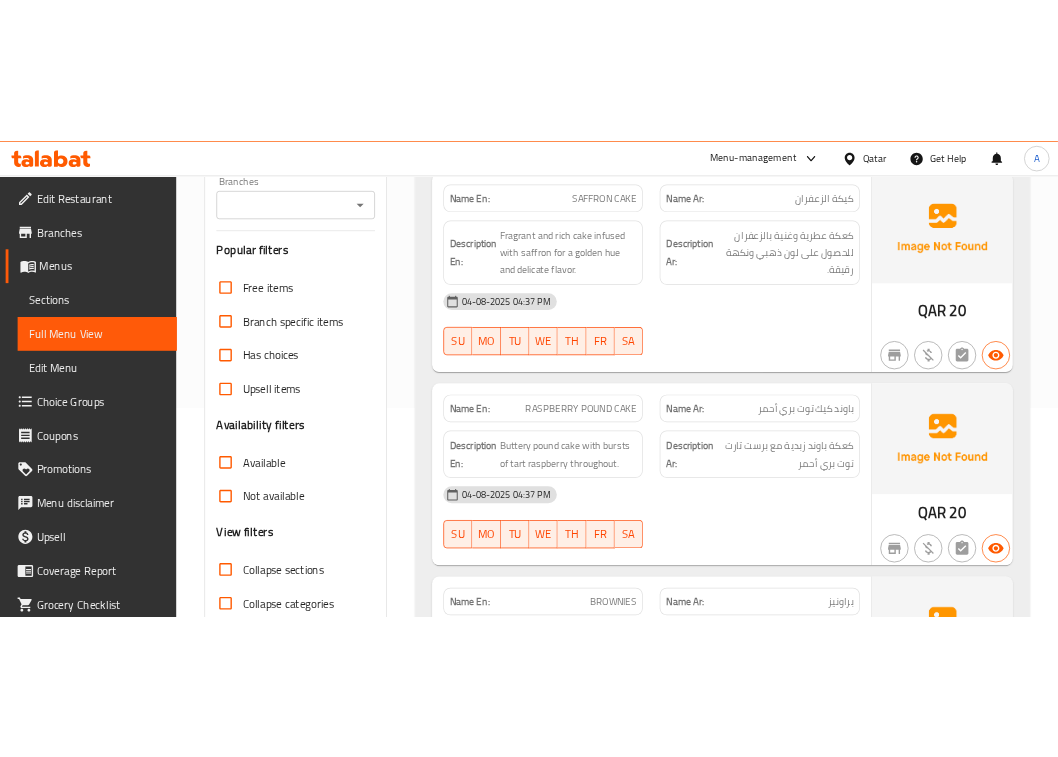 scroll, scrollTop: 0, scrollLeft: 0, axis: both 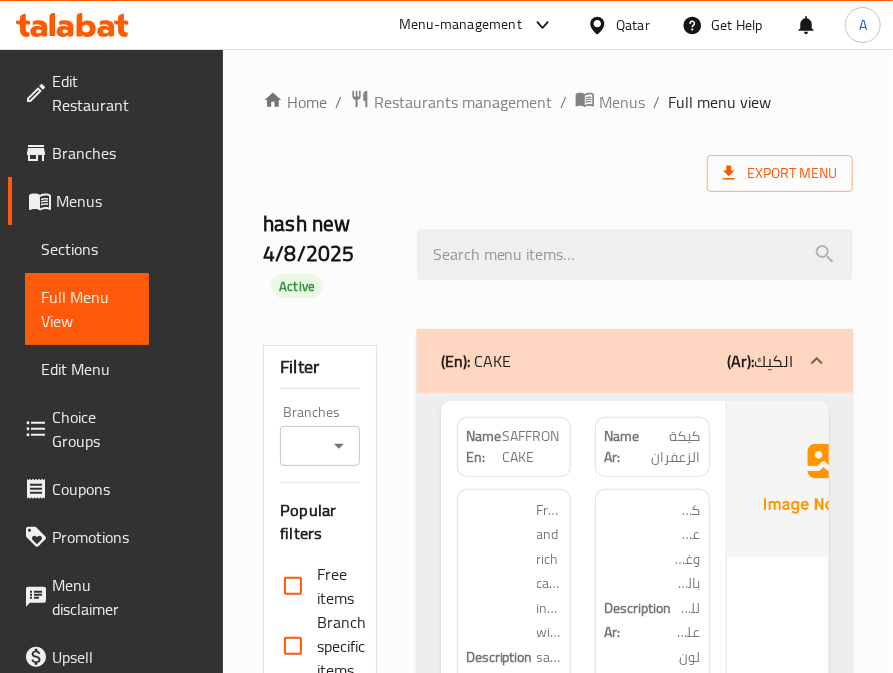 click on "Home / Restaurants management / Menus / Full menu view Export Menu hash new 4/8/2025   Active Filter Branches Branches Popular filters Free items Branch specific items Has choices Upsell items Availability filters Available Not available View filters Collapse sections Collapse categories Collapse Choices (En):   CAKE (Ar): الكيك Name En: SAFFRON CAKE Name Ar: كيكة الزعفران Description En: Fragrant and rich cake infused with saffron for a golden hue and delicate flavor. Description Ar: كعكة عطرية وغنية بالزعفران للحصول على لون ذهبي ونكهة رقيقة. 04-08-2025 04:37 PM SU MO TU WE TH FR SA QAR 20 Name En: RASPBERRY POUND CAKE Name Ar: باوند كيك توت بري أحمر Description En: Buttery pound cake with bursts of tart raspberry throughout. Description Ar: كعكة باوند زبدية مع برست تارت توت بري أحمر 04-08-2025 04:37 PM SU MO TU WE TH FR SA QAR 20 Name En: BROWNIES Name Ar: براونيز Description En: SU" at bounding box center [558, 15848] 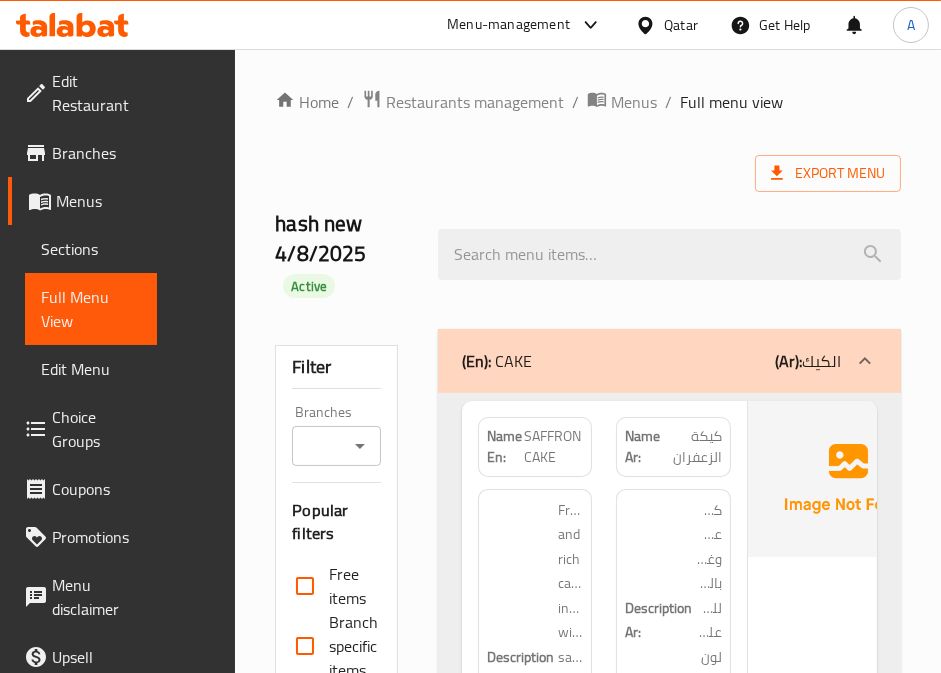 click on "hash new 4/8/2025   Active" at bounding box center [588, 254] 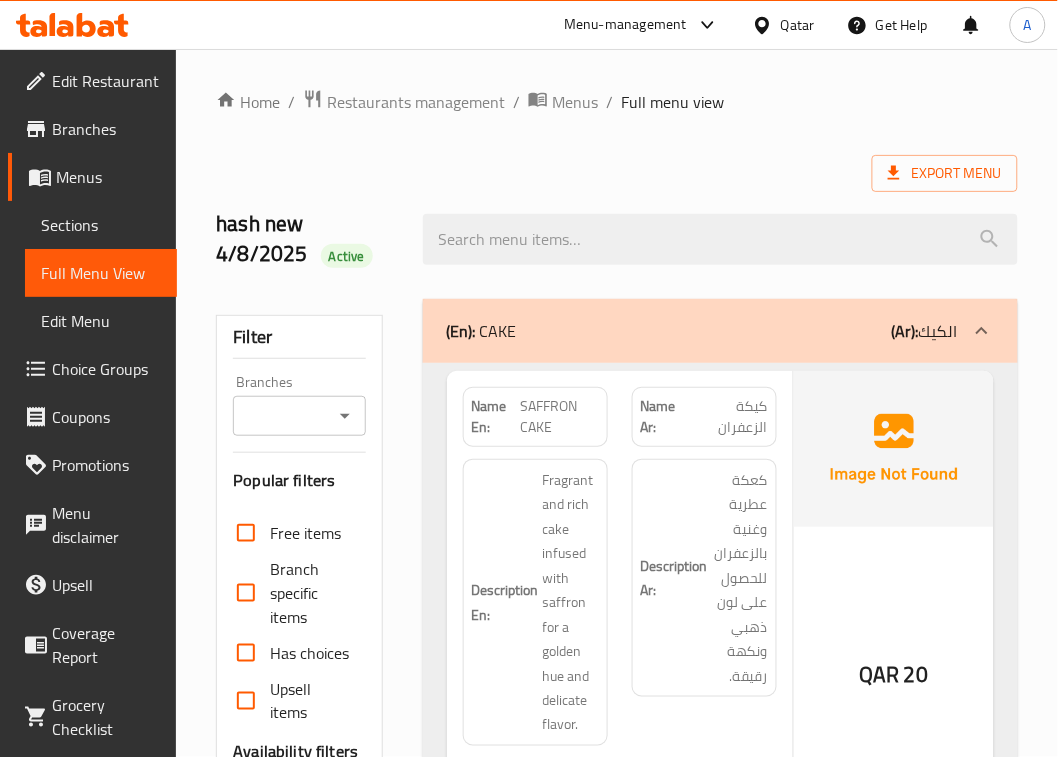 click on "hash new 4/8/2025   Active" at bounding box center [617, 239] 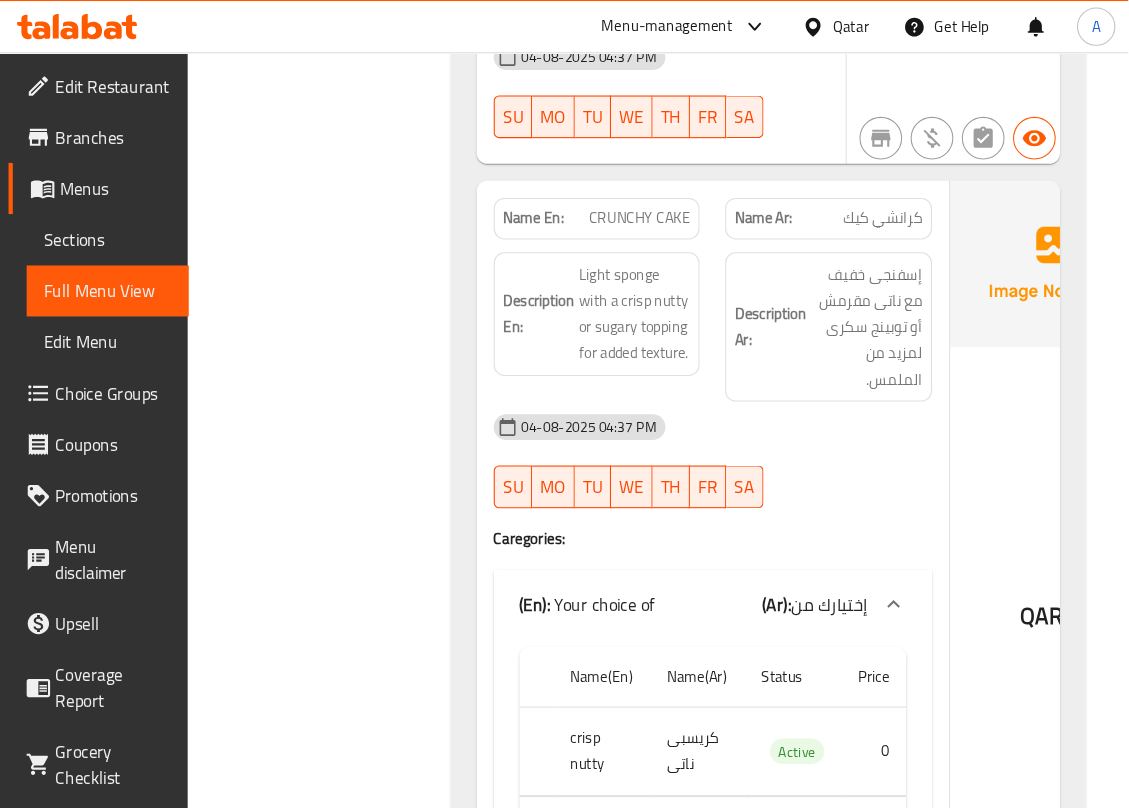 scroll, scrollTop: 2500, scrollLeft: 0, axis: vertical 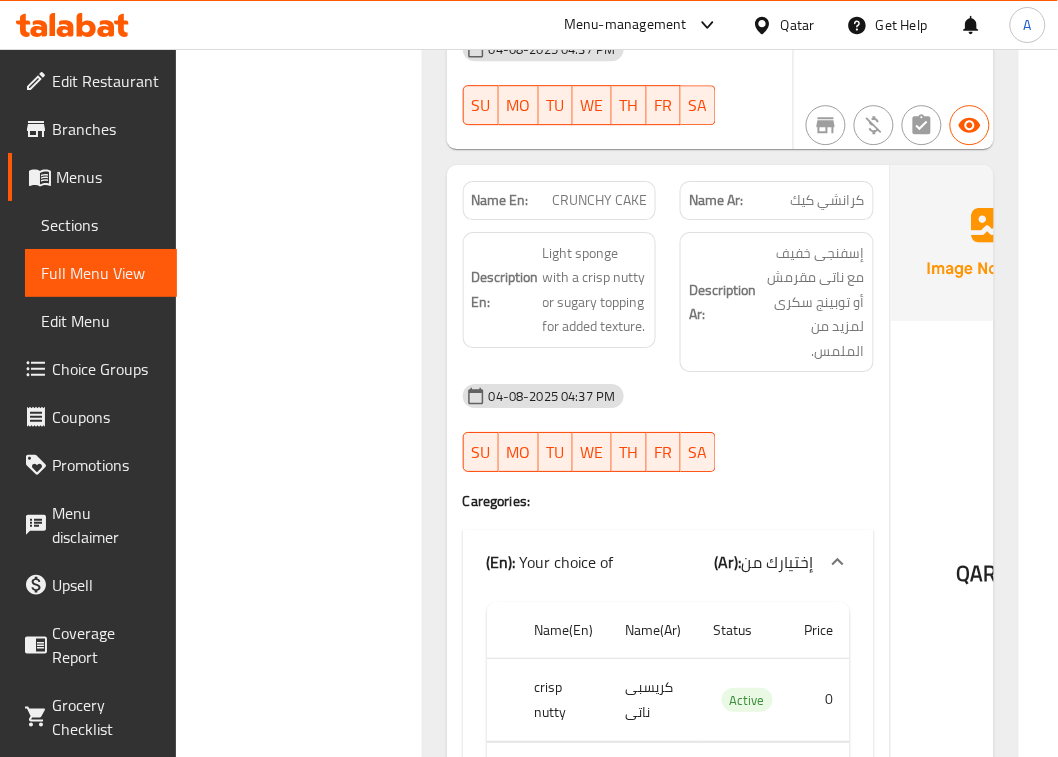 click on "Filter Branches Branches Popular filters Free items Branch specific items Has choices Upsell items Availability filters Available Not available View filters Collapse sections Collapse categories Collapse Choices" at bounding box center [307, 11802] 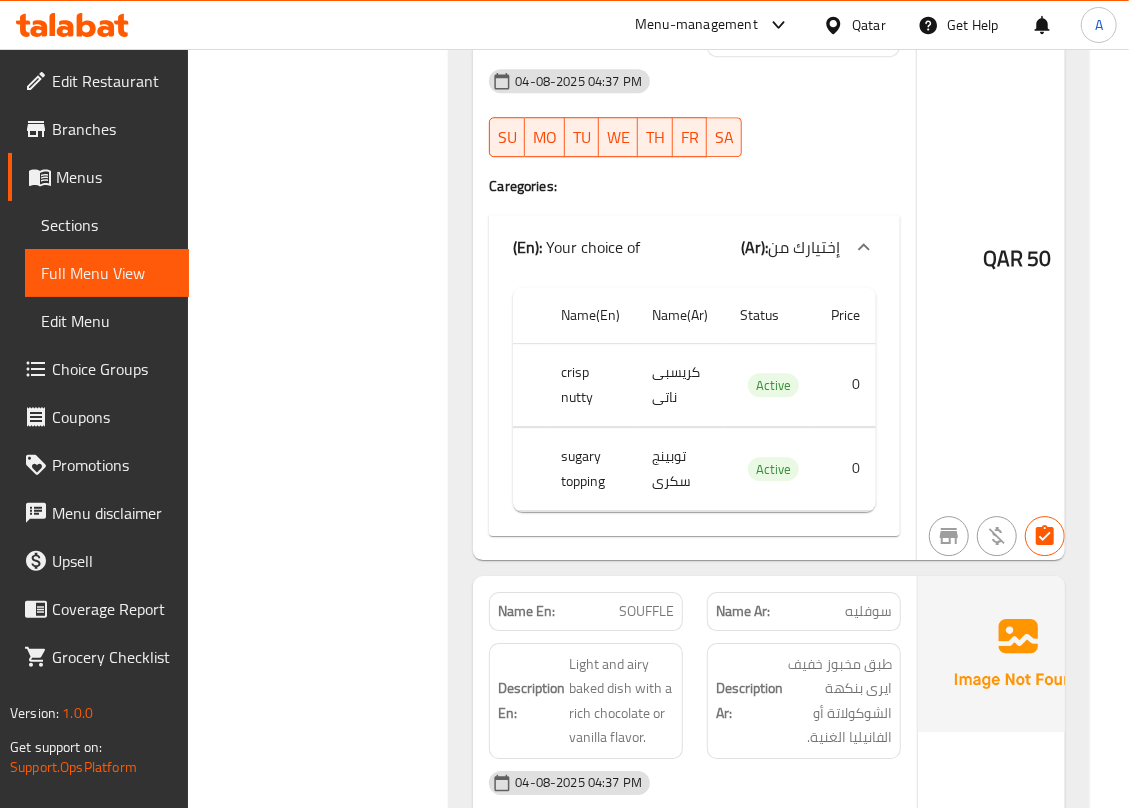click on "Filter Branches Branches Popular filters Free items Branch specific items Has choices Upsell items Availability filters Available Not available View filters Collapse sections Collapse categories Collapse Choices" at bounding box center (326, 10378) 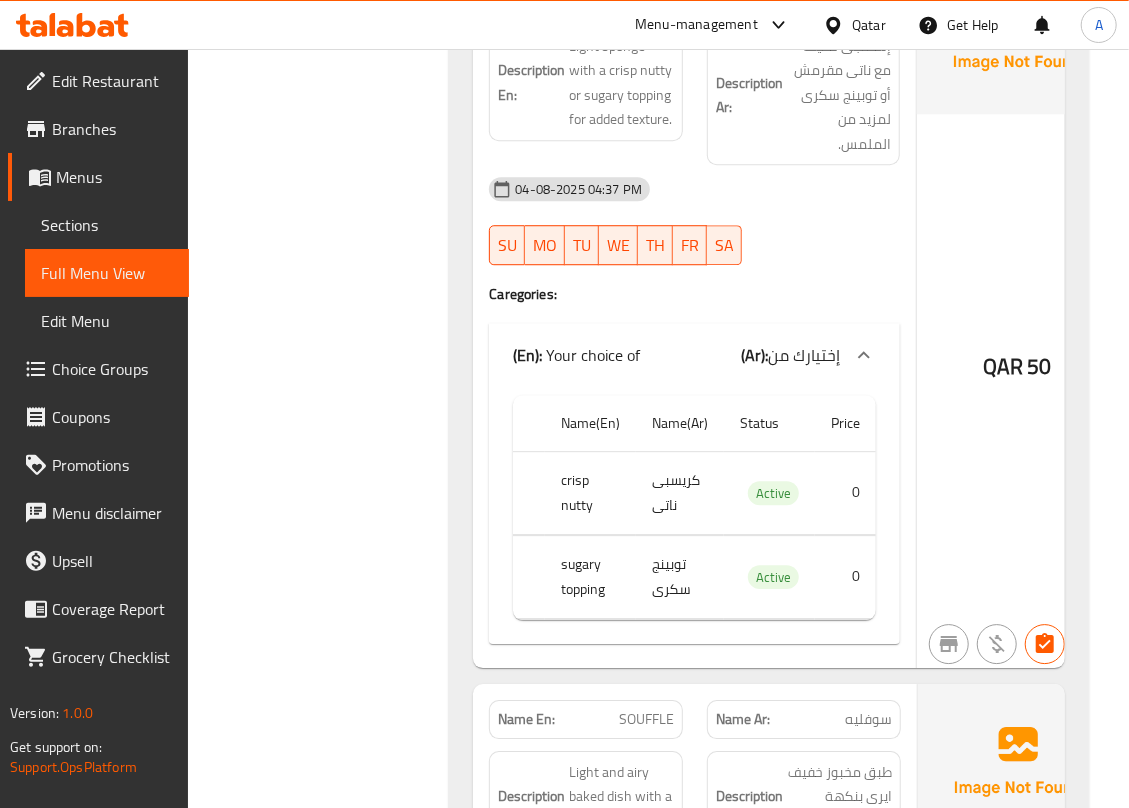scroll, scrollTop: 2766, scrollLeft: 0, axis: vertical 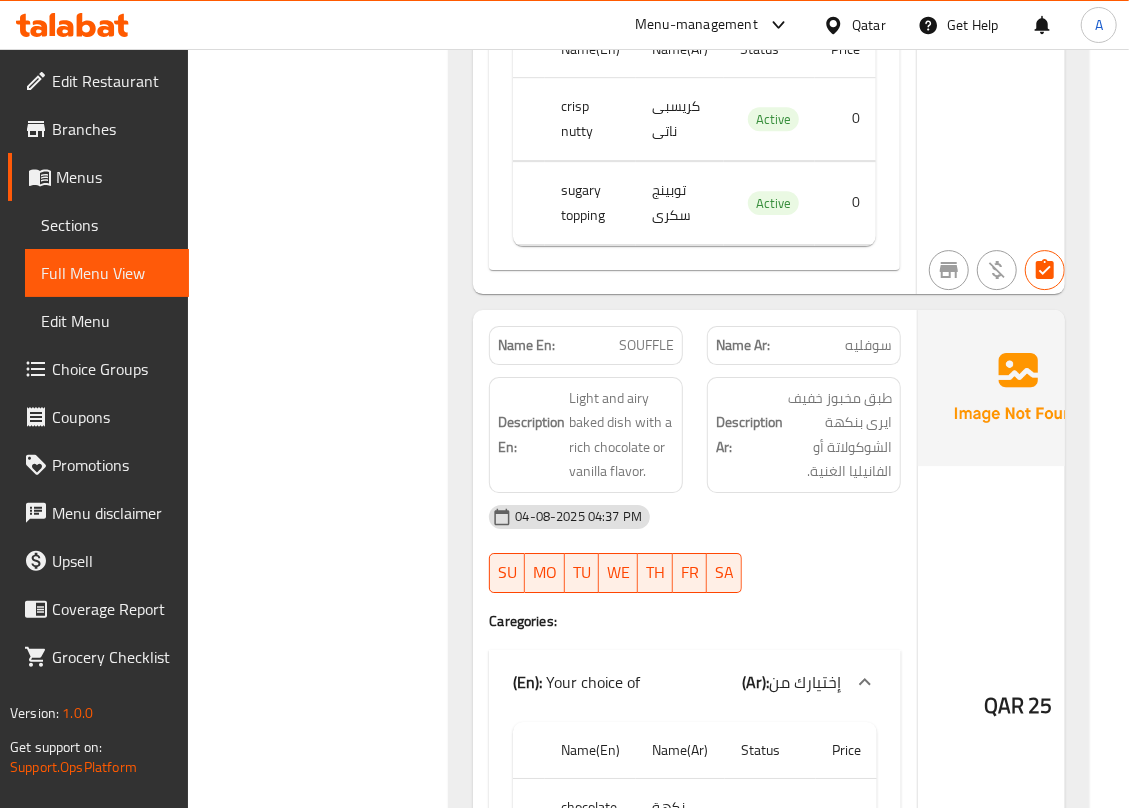 click on "Filter Branches Branches Popular filters Free items Branch specific items Has choices Upsell items Availability filters Available Not available View filters Collapse sections Collapse categories Collapse Choices" at bounding box center (326, 10112) 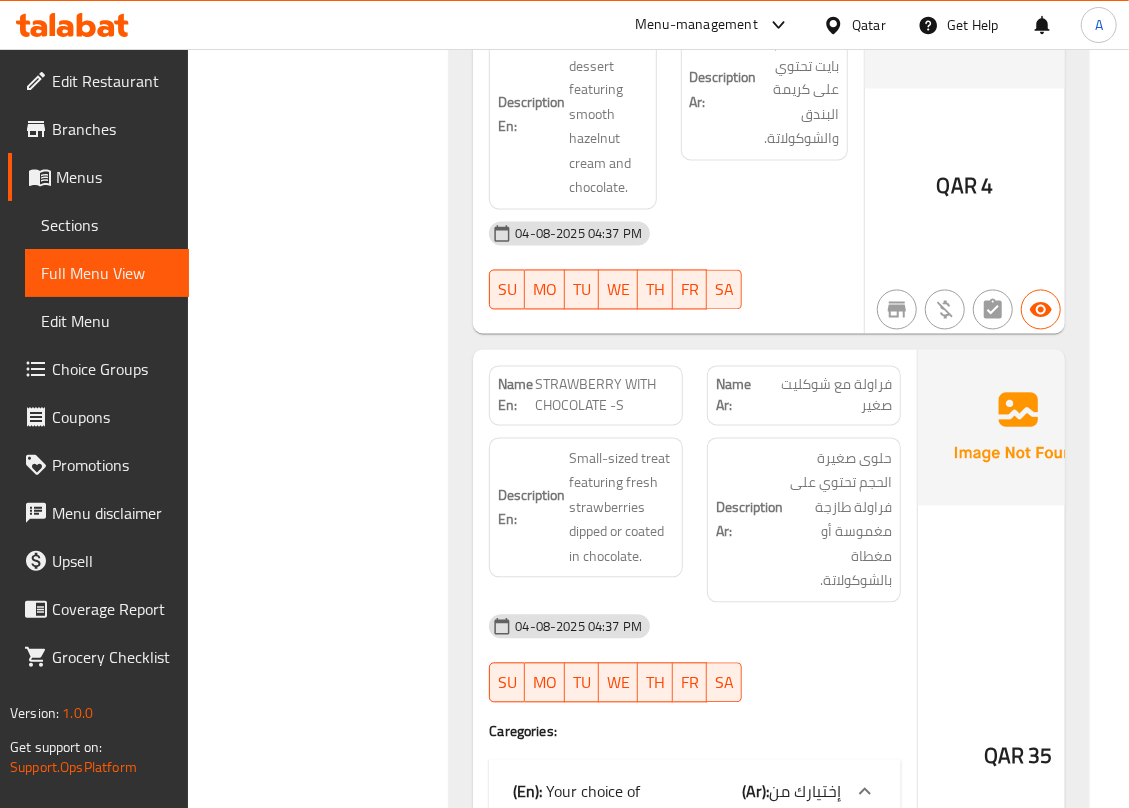 scroll, scrollTop: 5033, scrollLeft: 0, axis: vertical 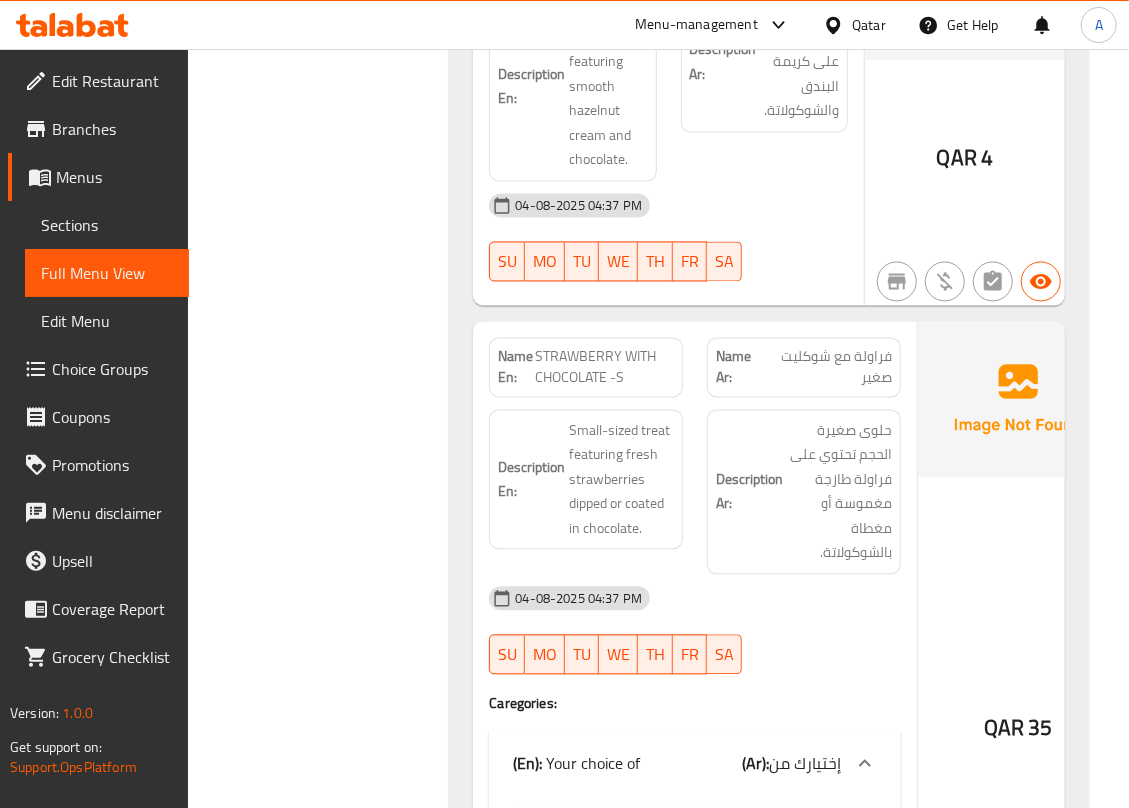 click on "Filter Branches Branches Popular filters Free items Branch specific items Has choices Upsell items Availability filters Available Not available View filters Collapse sections Collapse categories Collapse Choices" at bounding box center (326, 7845) 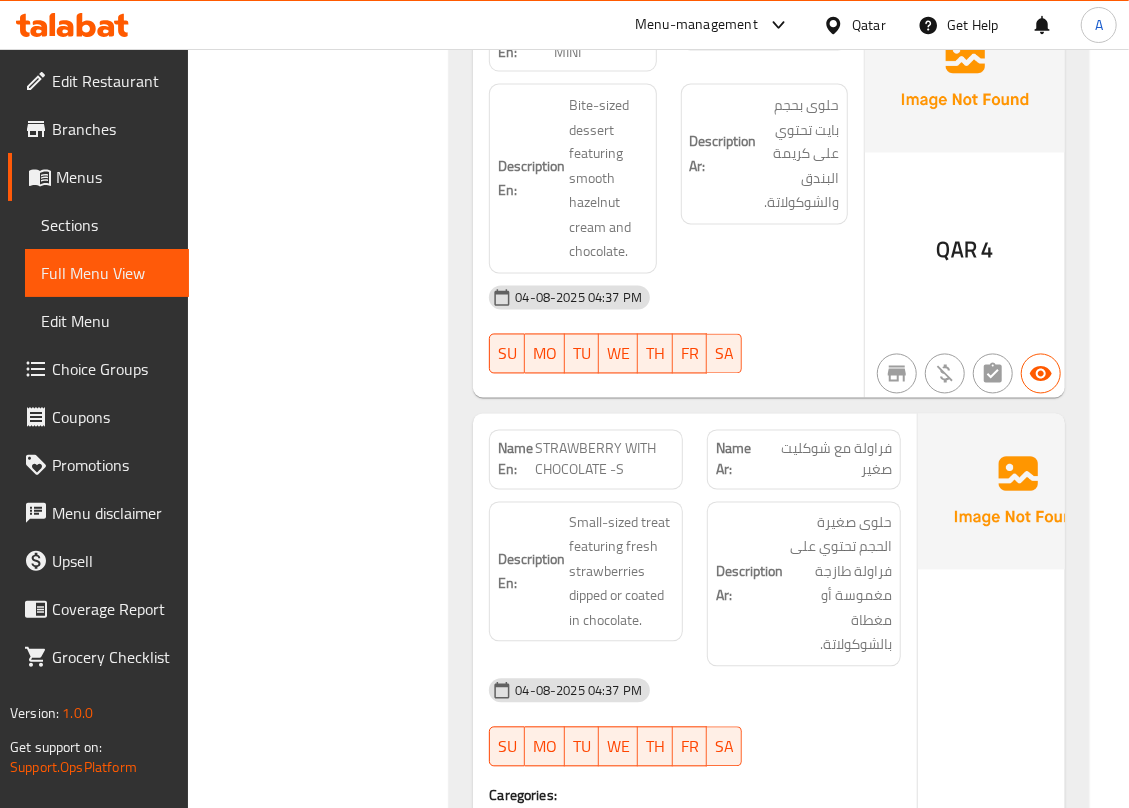 scroll, scrollTop: 4766, scrollLeft: 0, axis: vertical 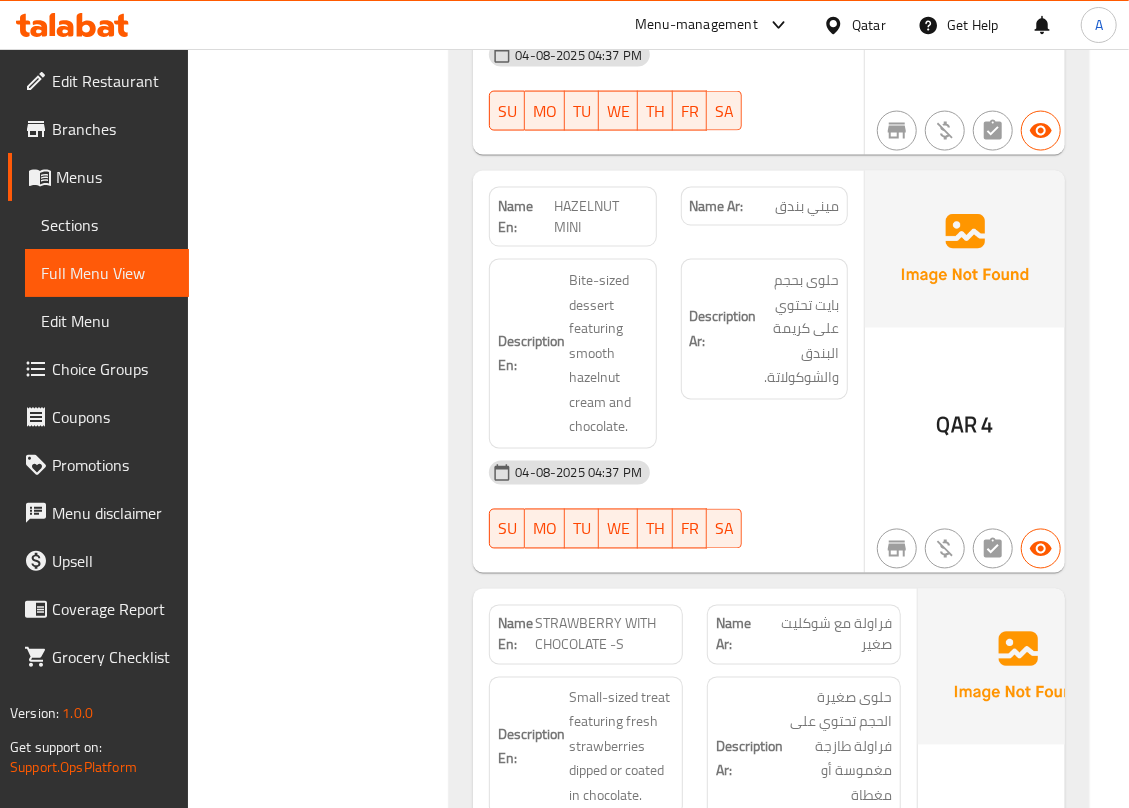 click on "Filter Branches Branches Popular filters Free items Branch specific items Has choices Upsell items Availability filters Available Not available View filters Collapse sections Collapse categories Collapse Choices" at bounding box center [326, 8112] 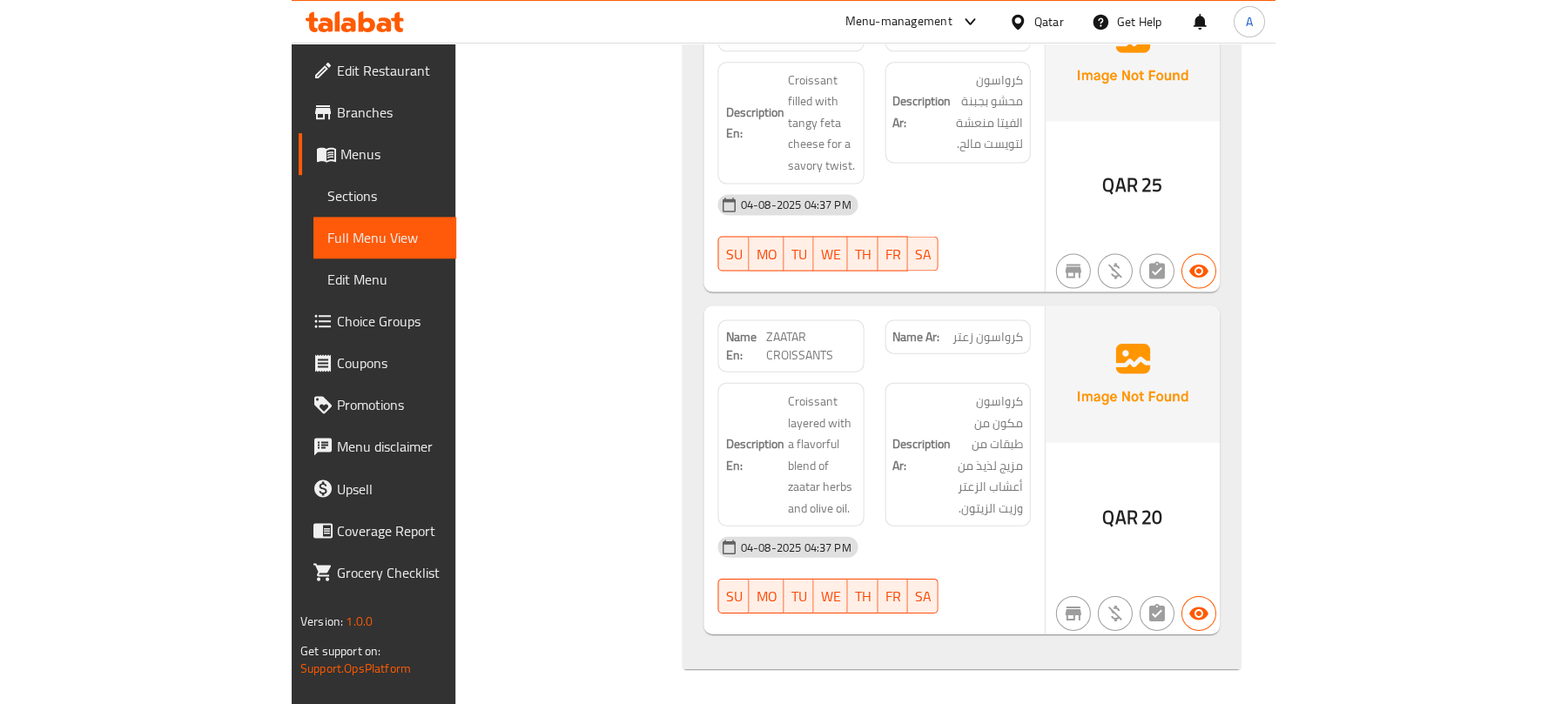 scroll, scrollTop: 15970, scrollLeft: 0, axis: vertical 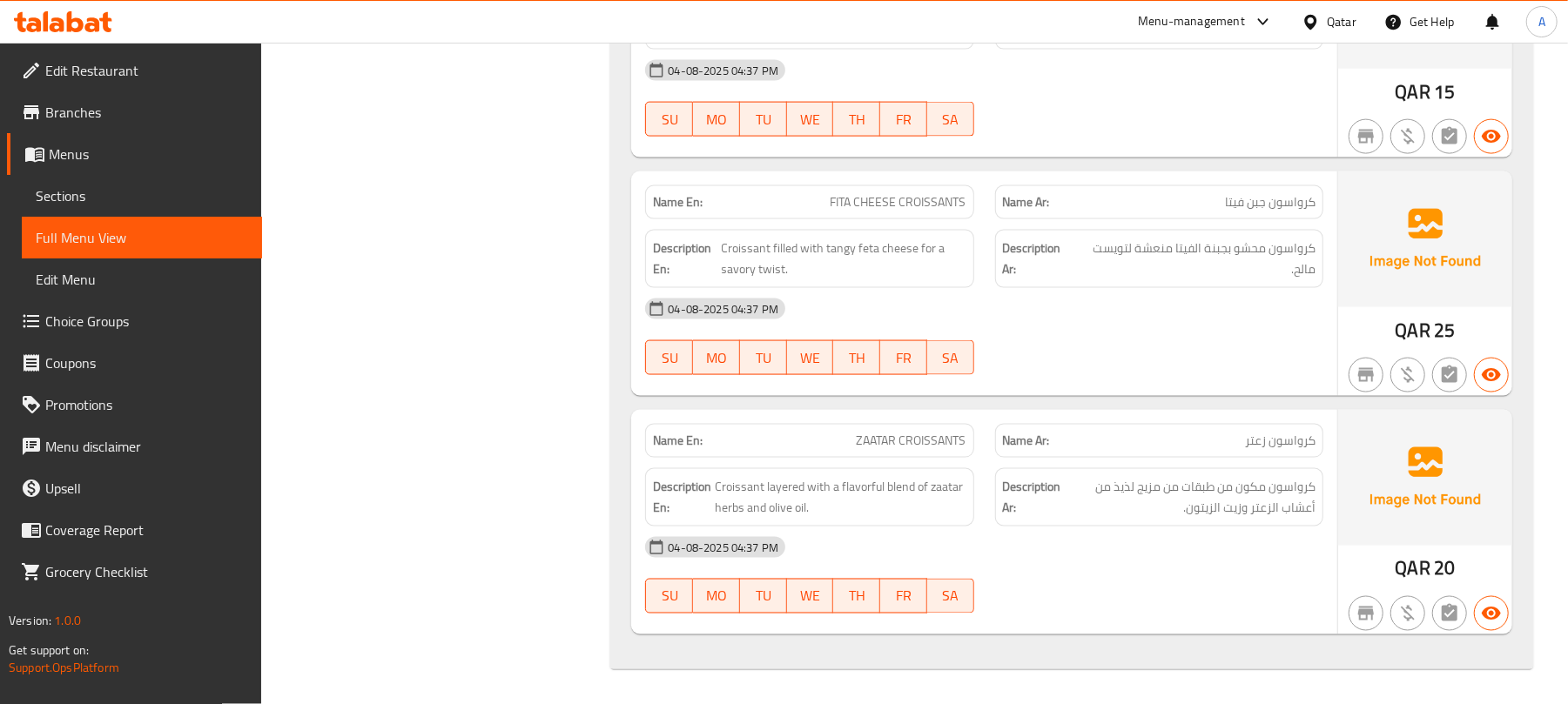 click on "Filter Branches Branches Popular filters Free items Branch specific items Has choices Upsell items Availability filters Available Not available View filters Collapse sections Collapse categories Collapse Choices" at bounding box center (442, -7493) 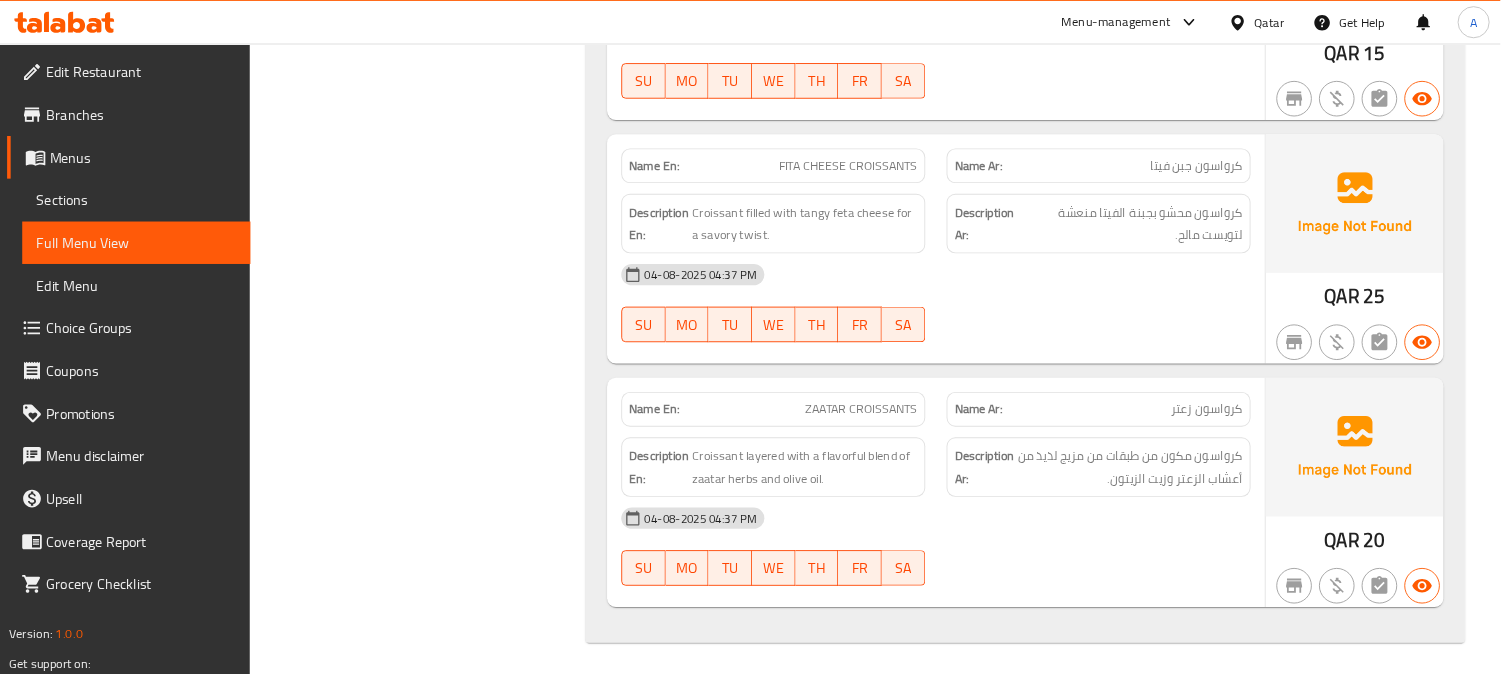 scroll, scrollTop: 18352, scrollLeft: 0, axis: vertical 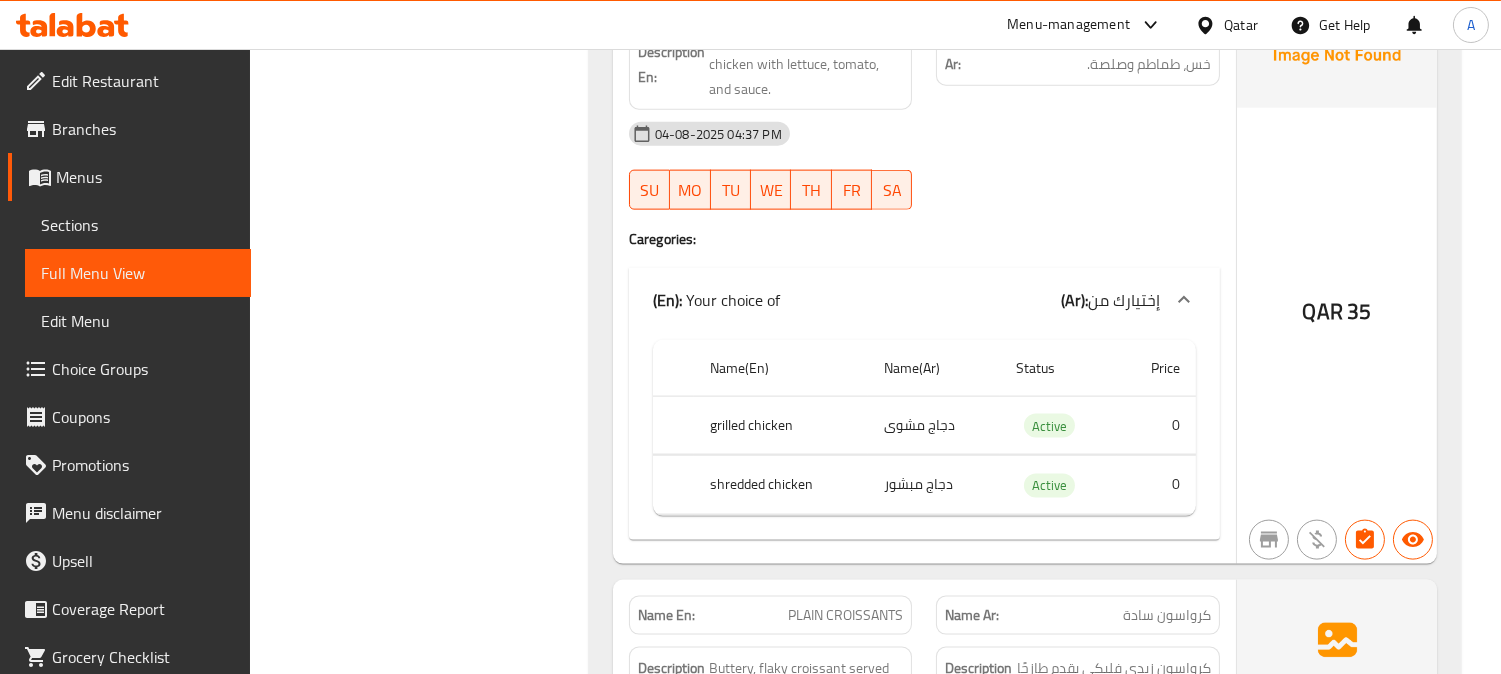 drag, startPoint x: 418, startPoint y: 118, endPoint x: 1196, endPoint y: 105, distance: 778.1086 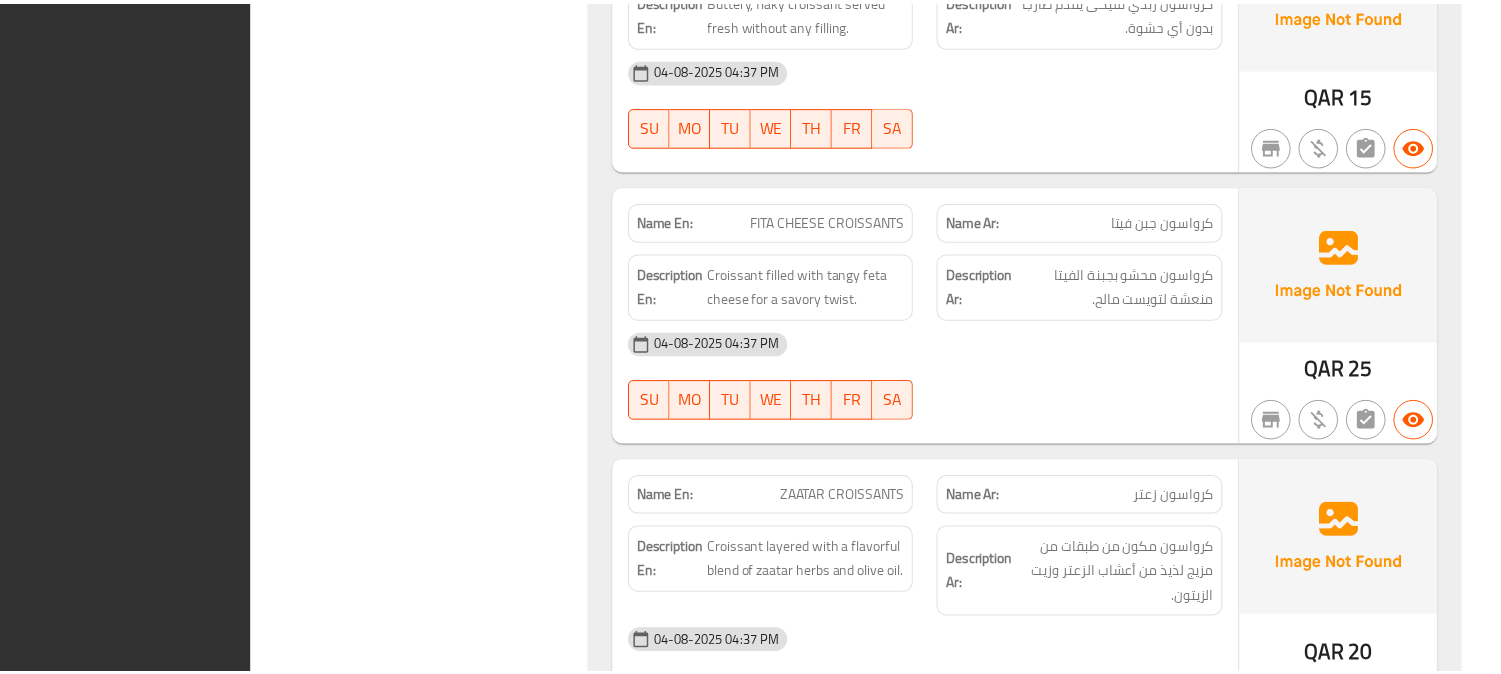 scroll, scrollTop: 18993, scrollLeft: 0, axis: vertical 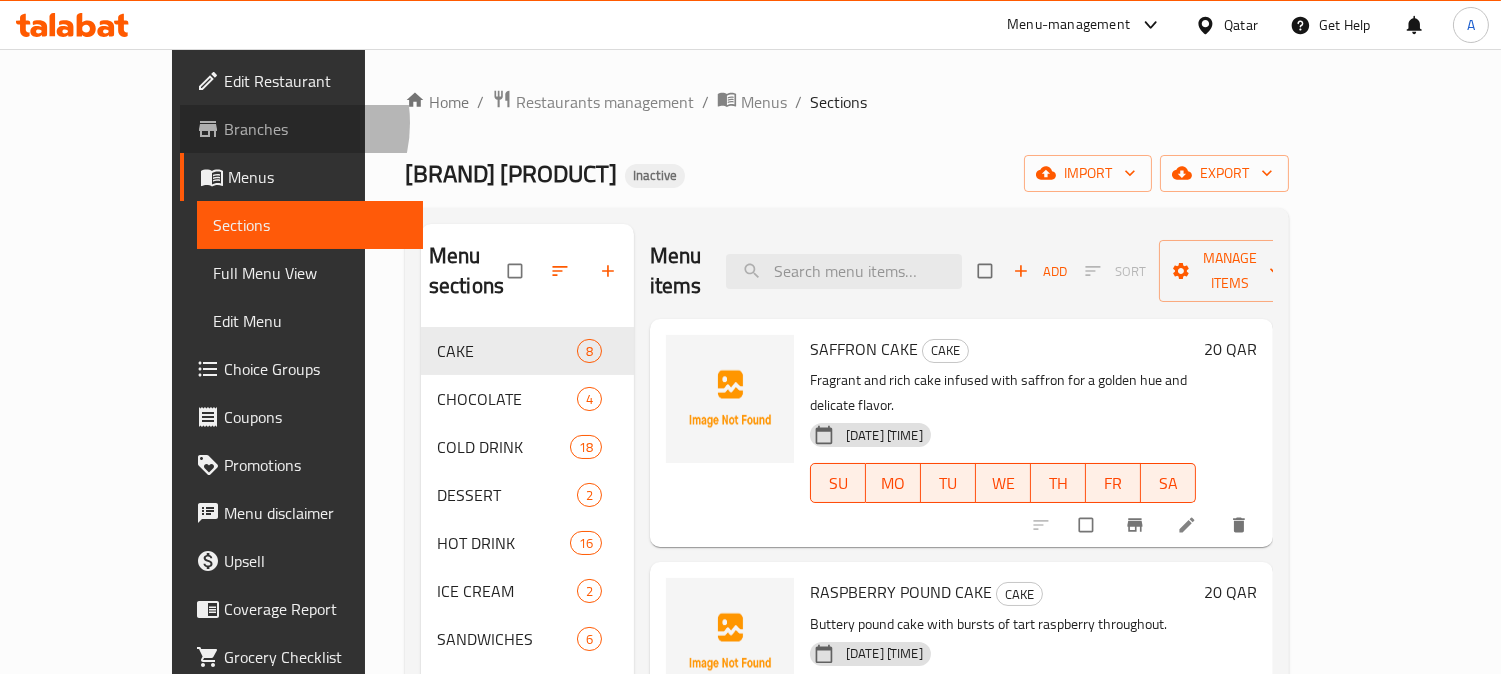 click on "Branches" at bounding box center [315, 129] 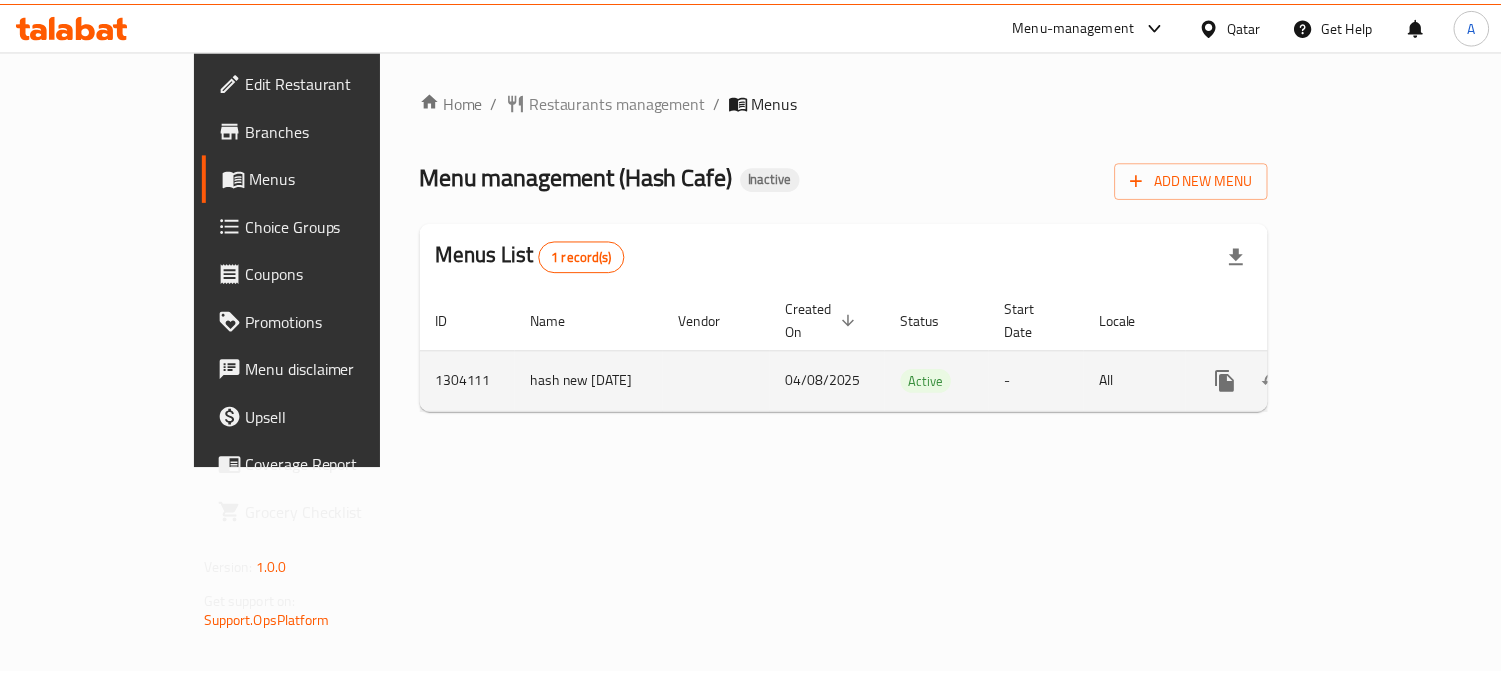 scroll, scrollTop: 0, scrollLeft: 0, axis: both 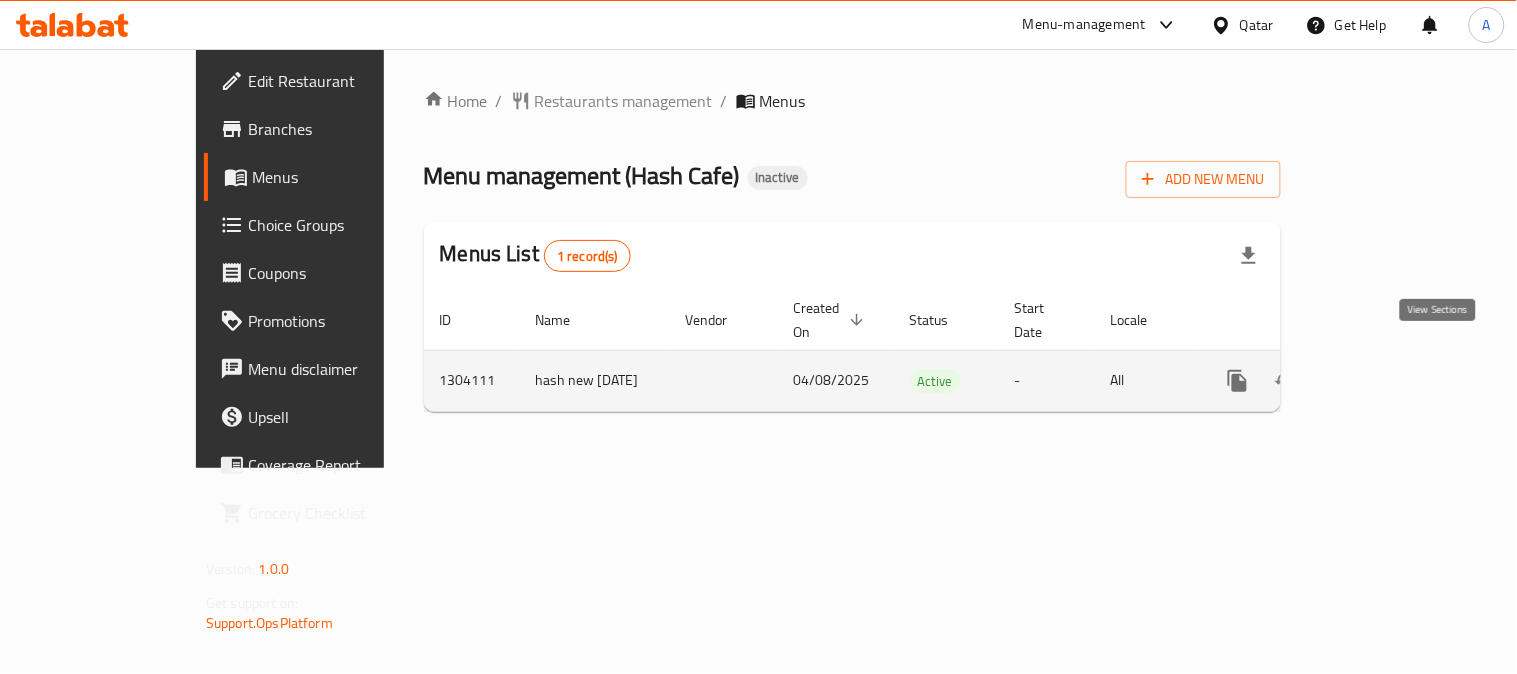 click 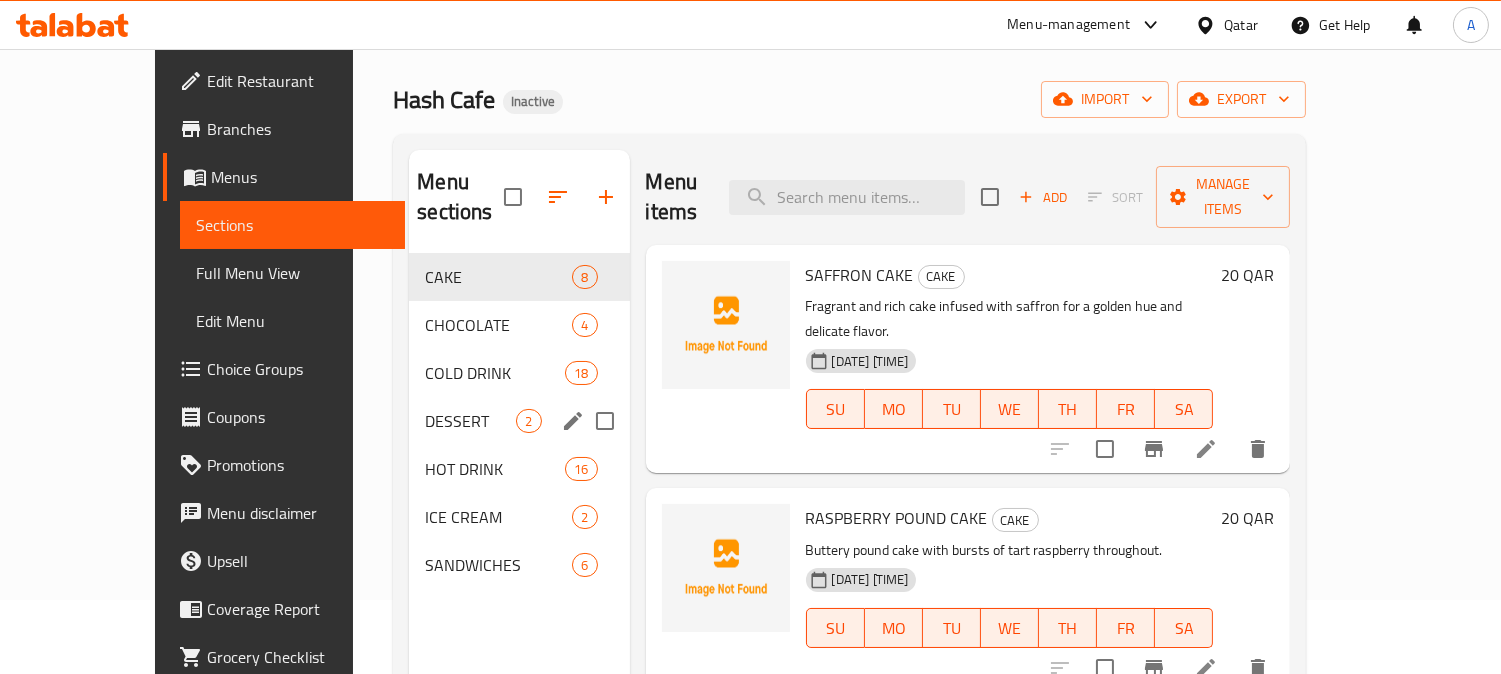 scroll, scrollTop: 111, scrollLeft: 0, axis: vertical 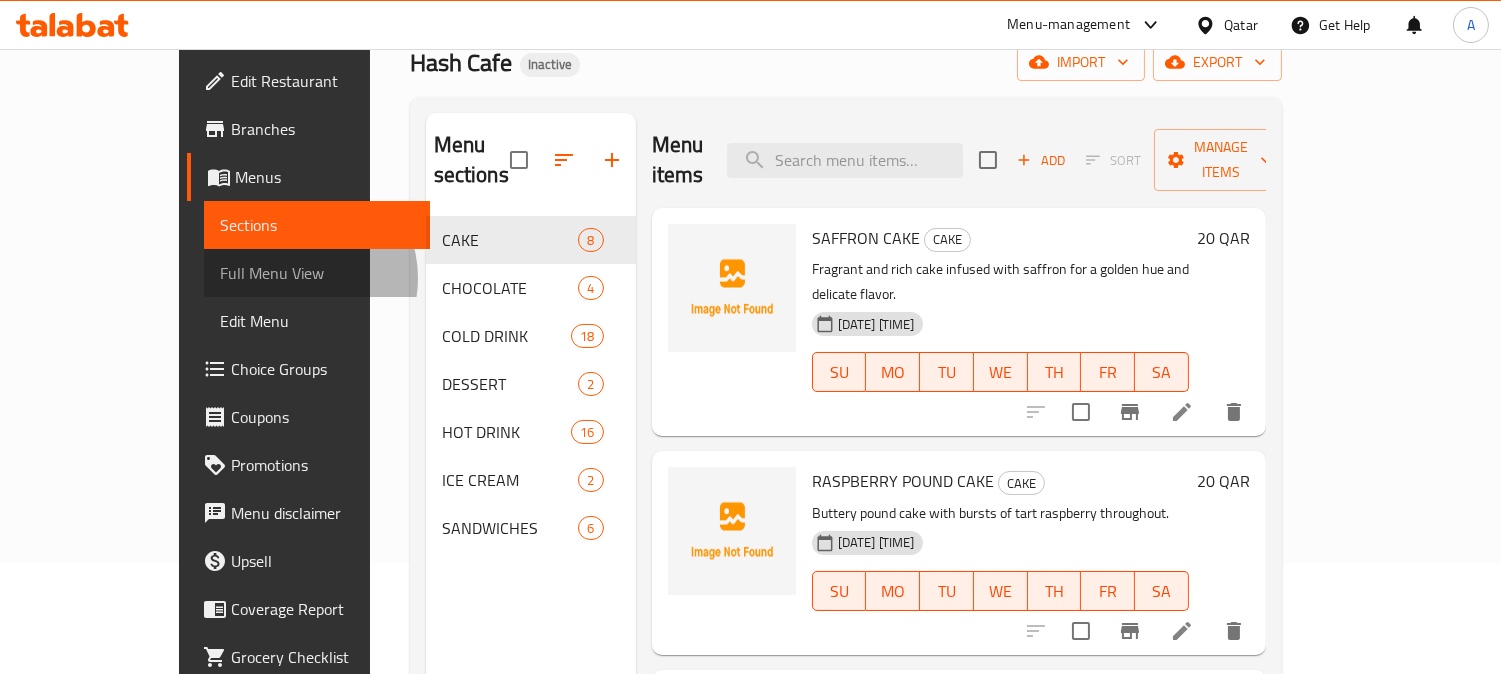click on "Full Menu View" at bounding box center [317, 273] 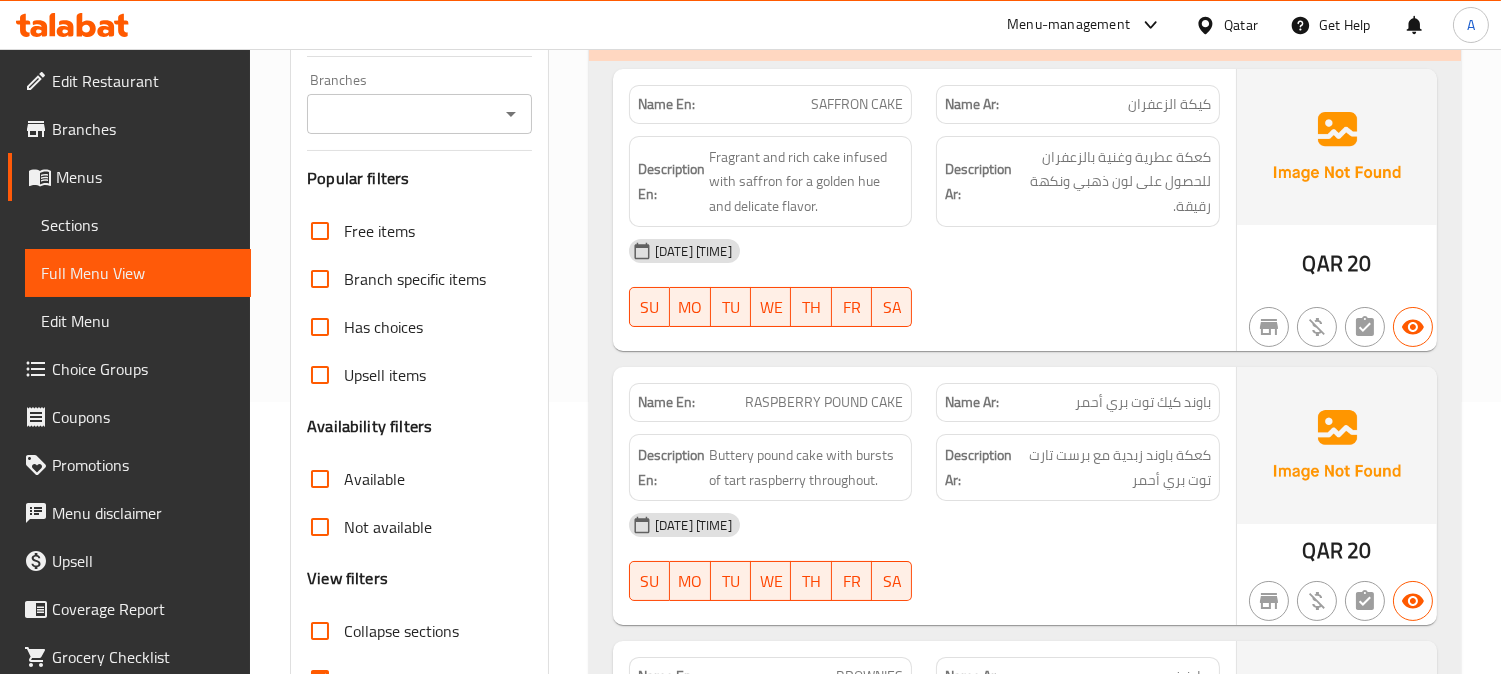 scroll, scrollTop: 444, scrollLeft: 0, axis: vertical 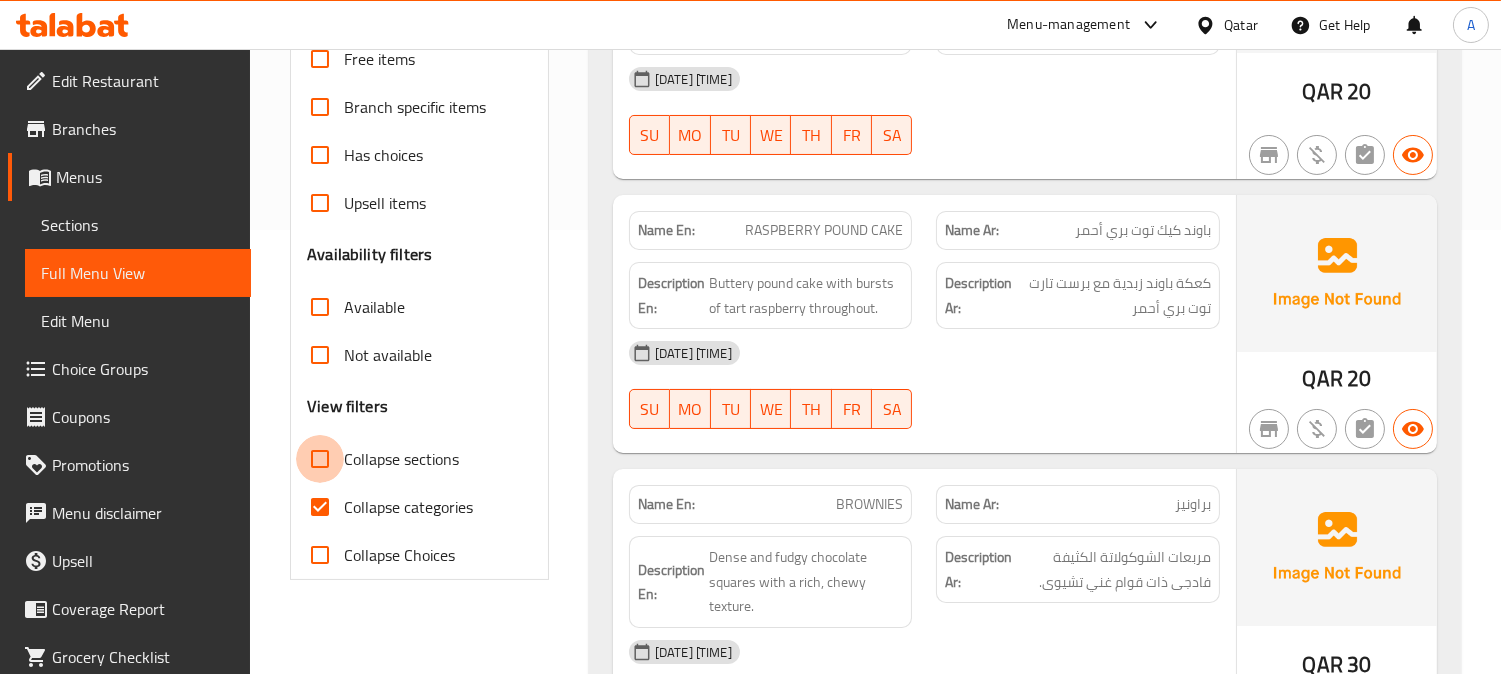 drag, startPoint x: 320, startPoint y: 463, endPoint x: 783, endPoint y: 443, distance: 463.43176 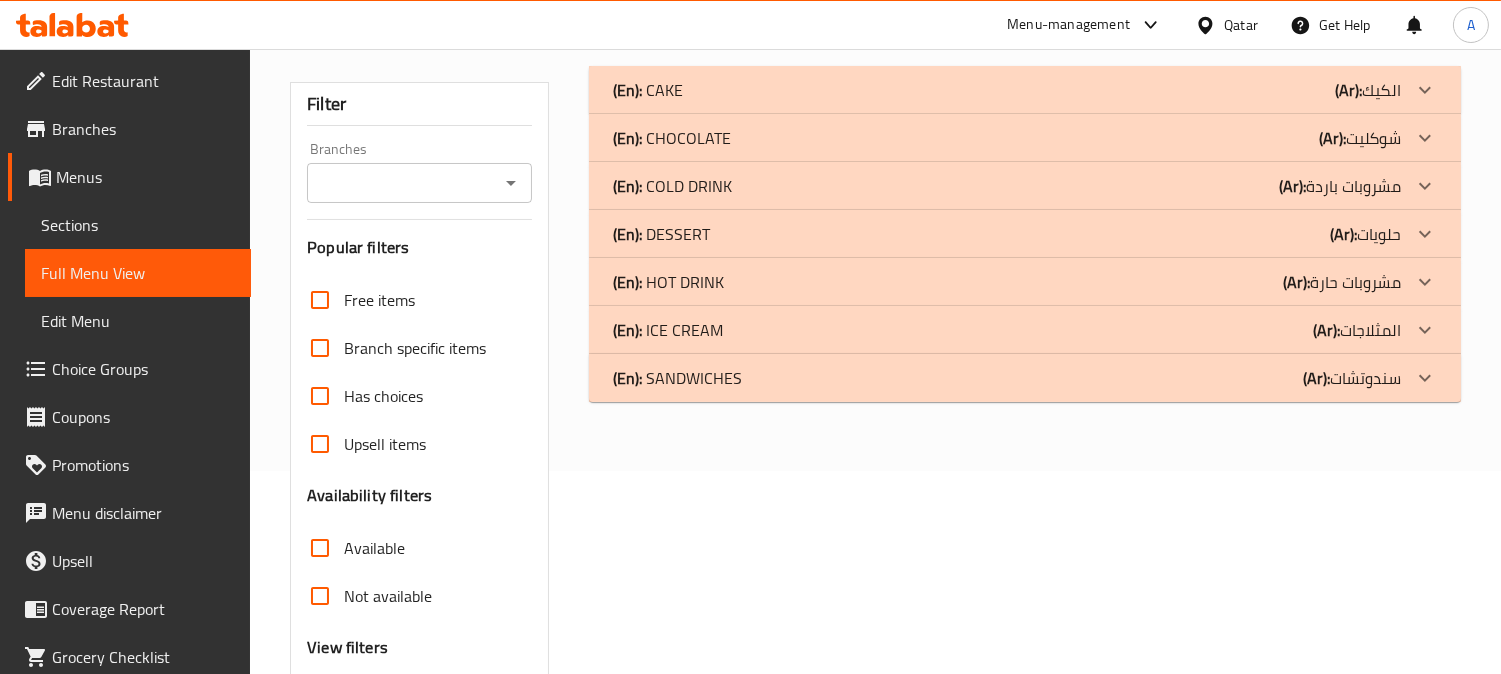 scroll, scrollTop: 0, scrollLeft: 0, axis: both 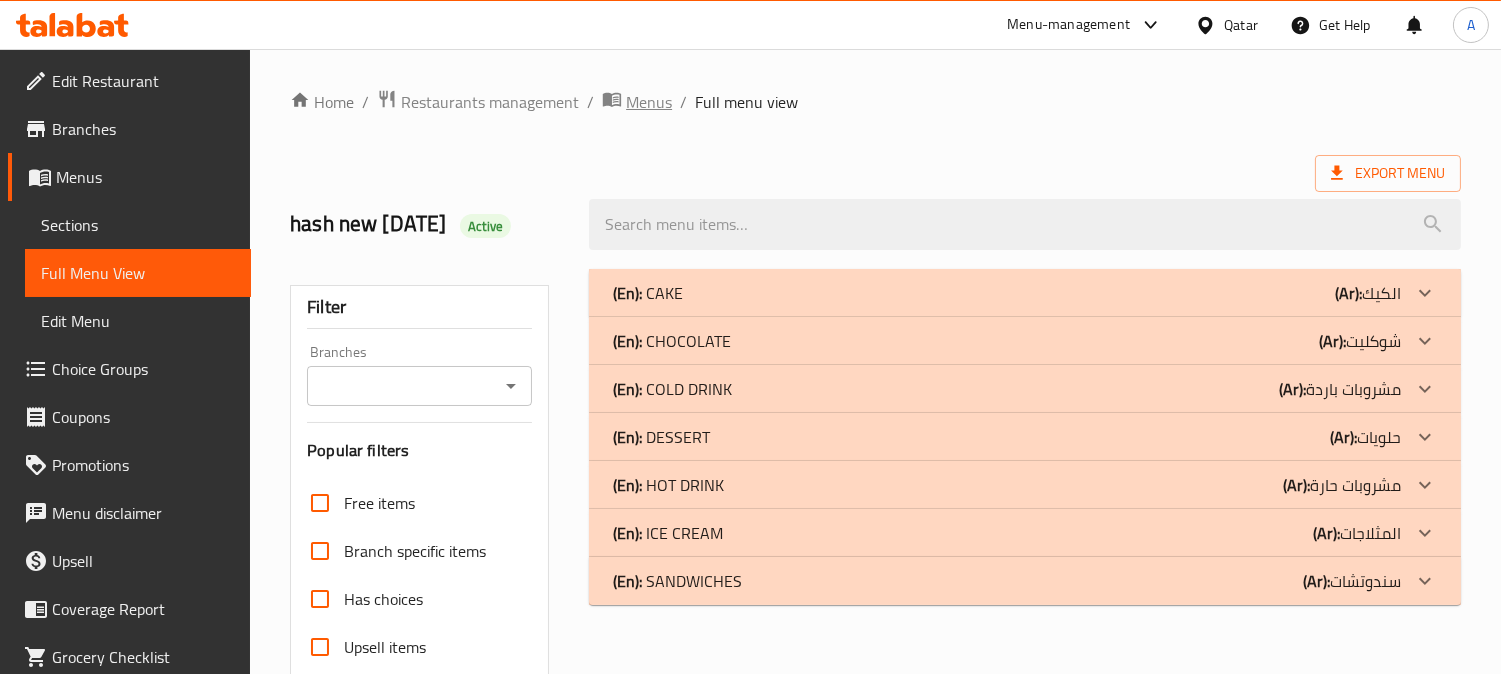 click on "Menus" at bounding box center (649, 102) 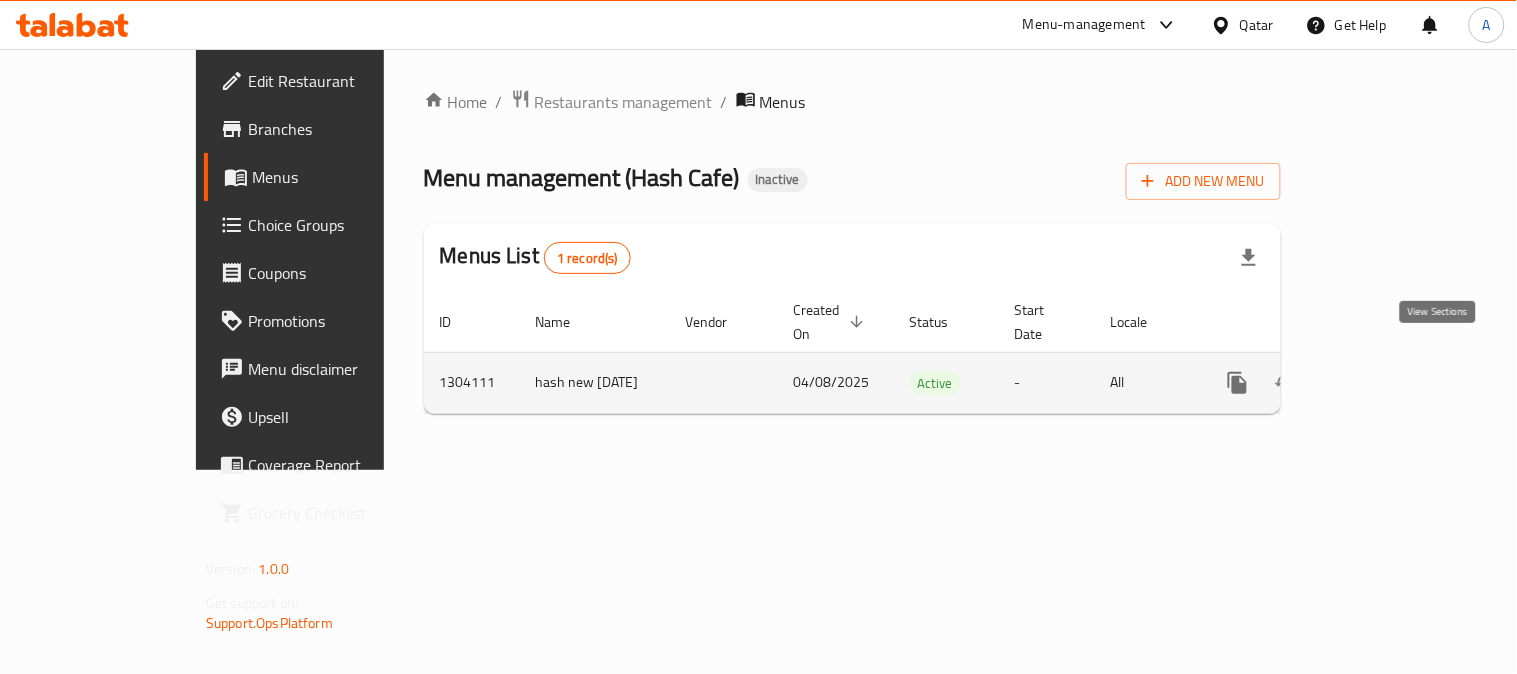click 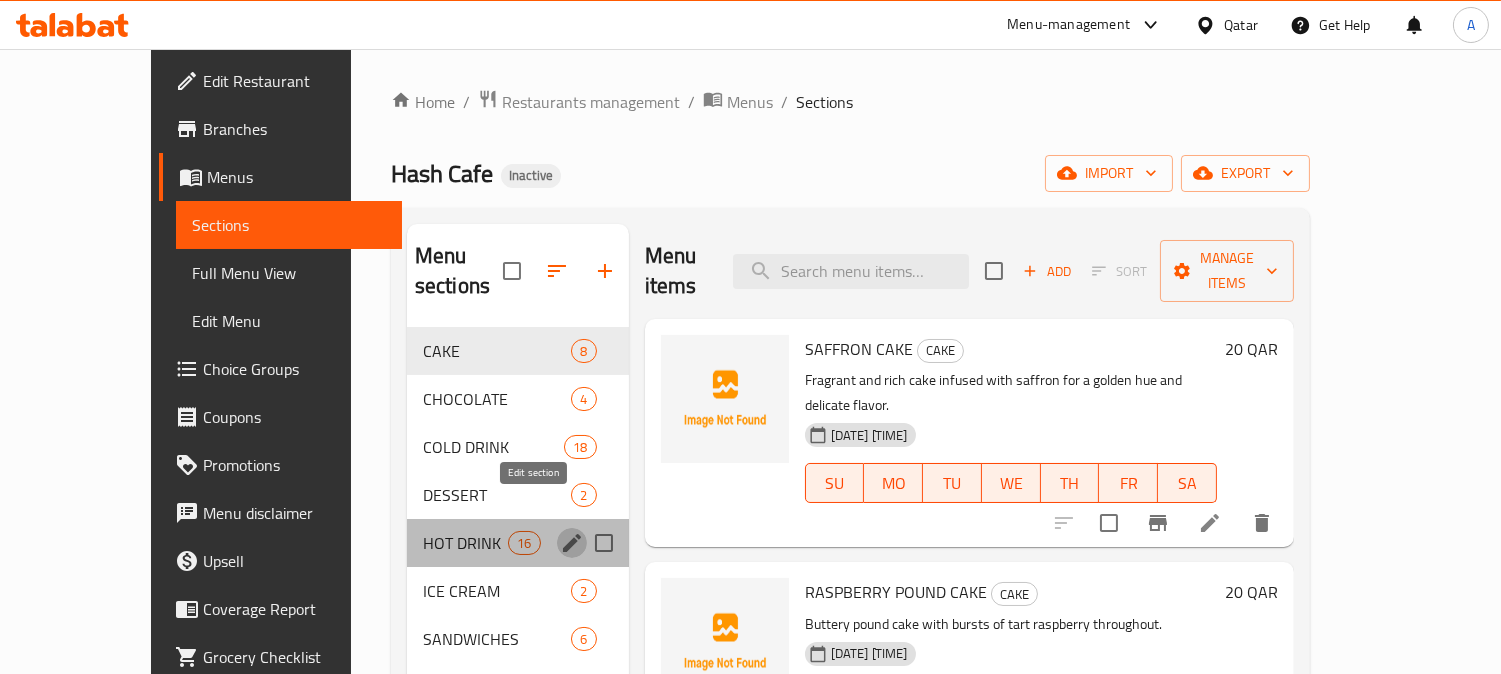 click 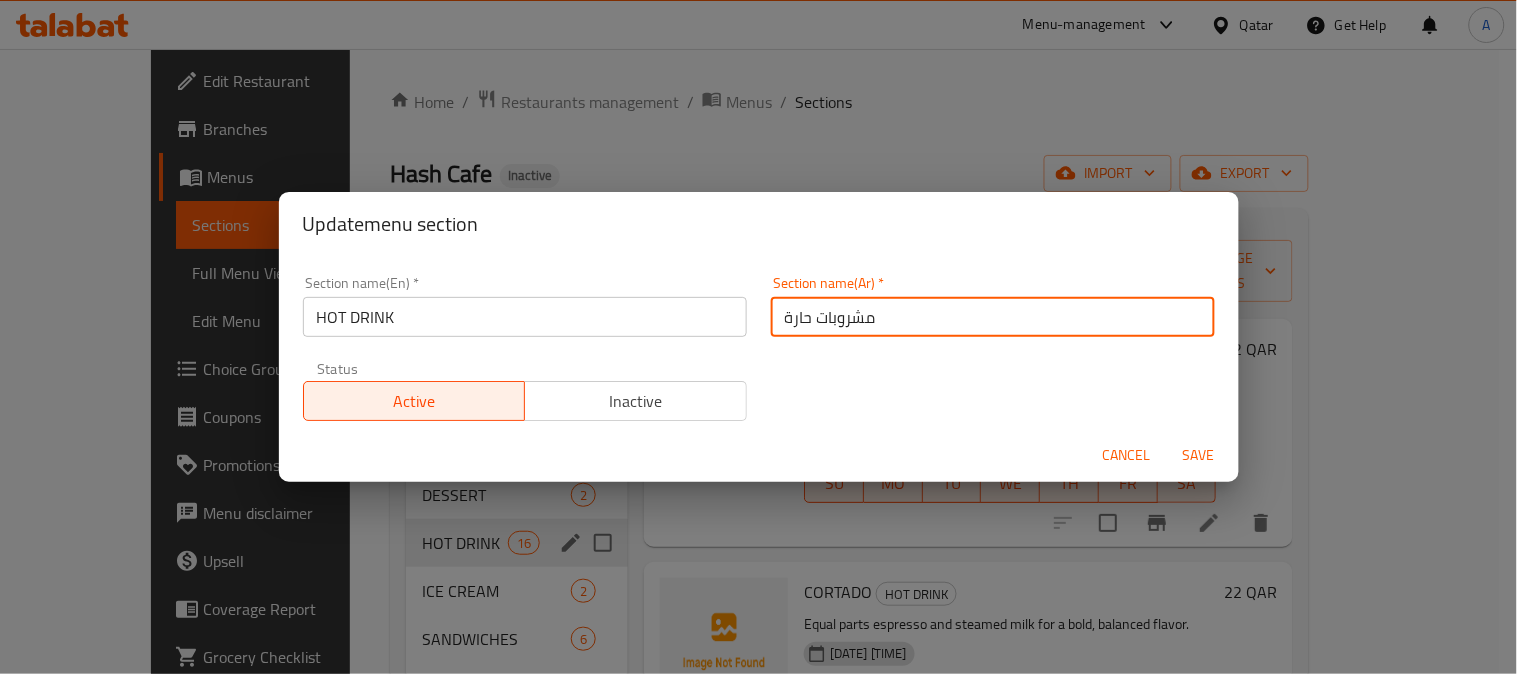 click on "مشروبات حارة" at bounding box center [993, 317] 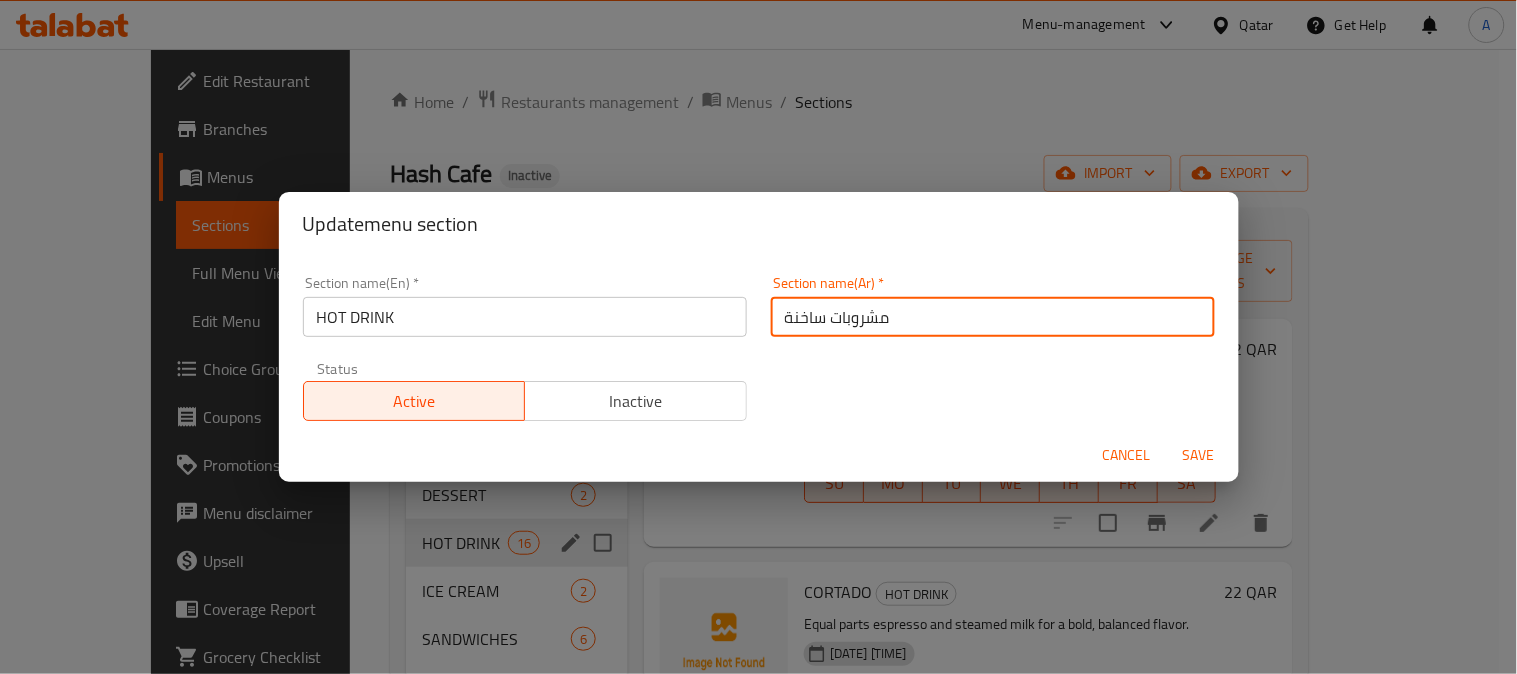 type on "مشروبات ساخنة" 